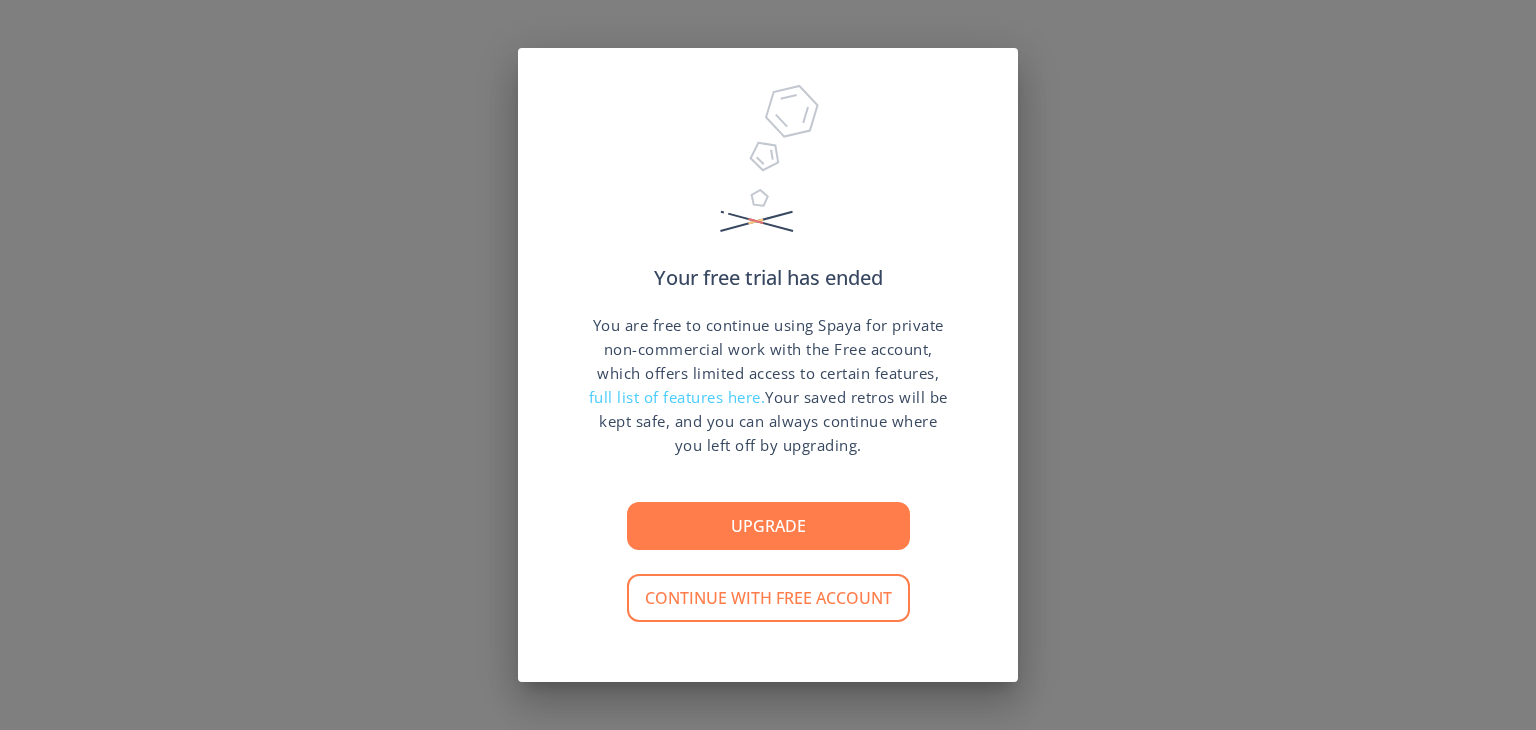 scroll, scrollTop: 0, scrollLeft: 0, axis: both 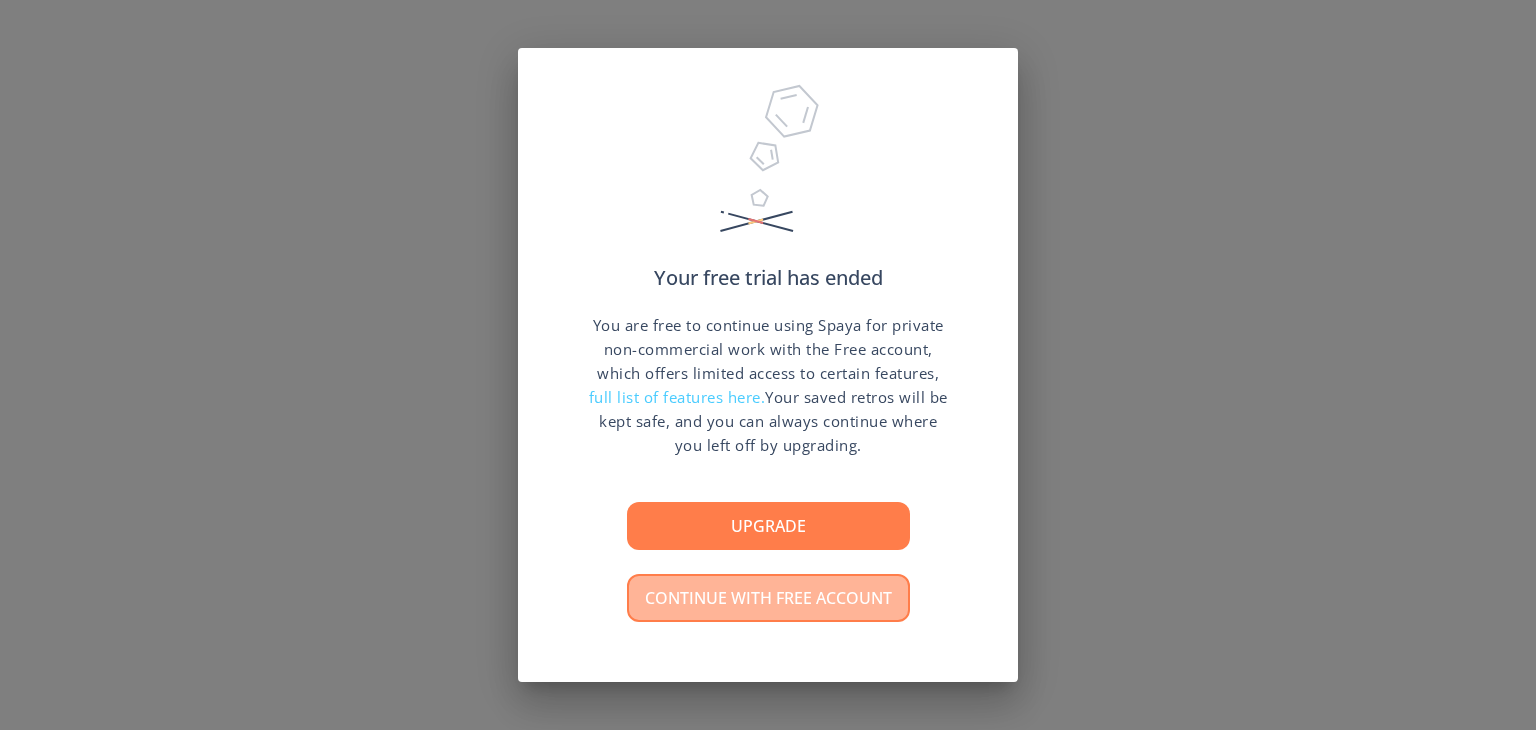 click on "Continue with free account" at bounding box center [768, 598] 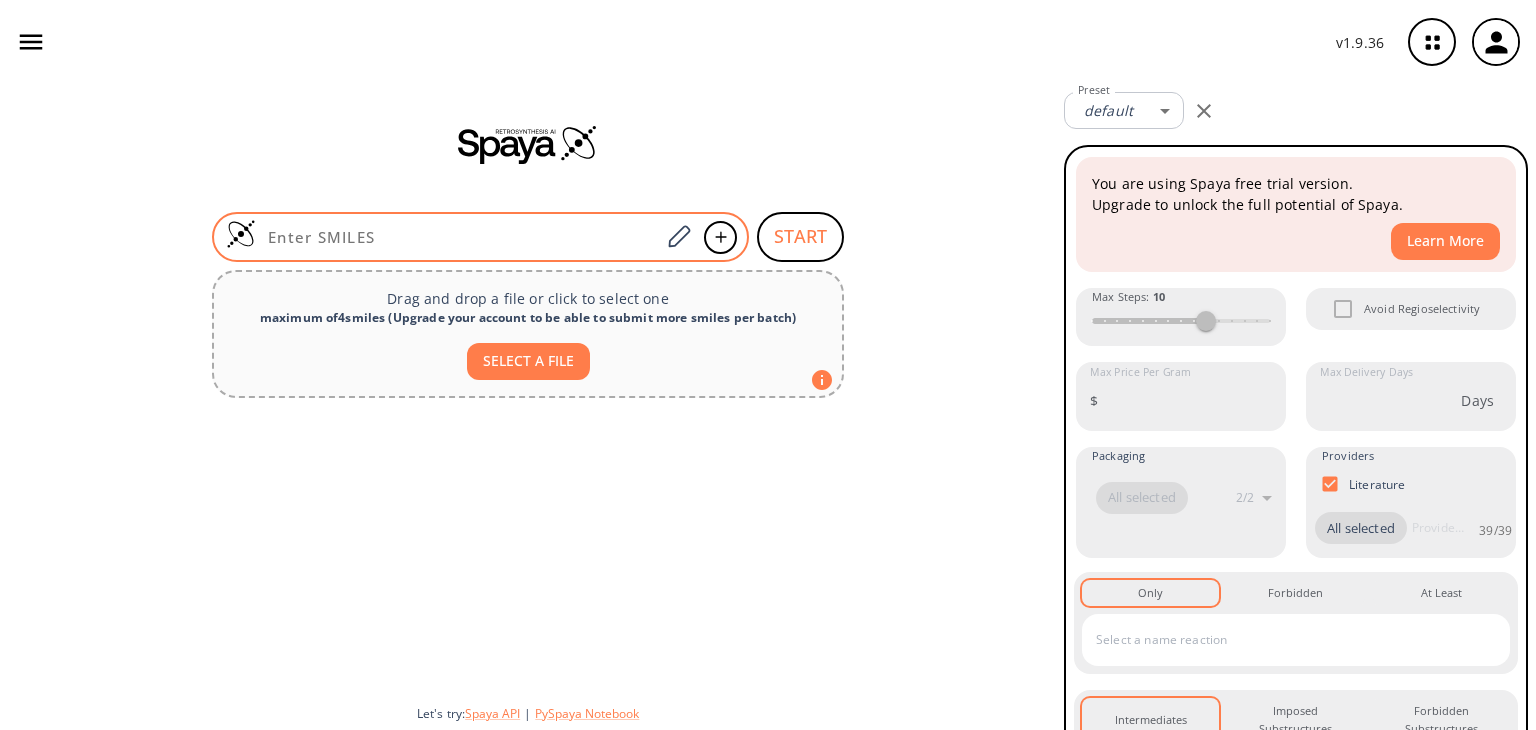 click at bounding box center [458, 237] 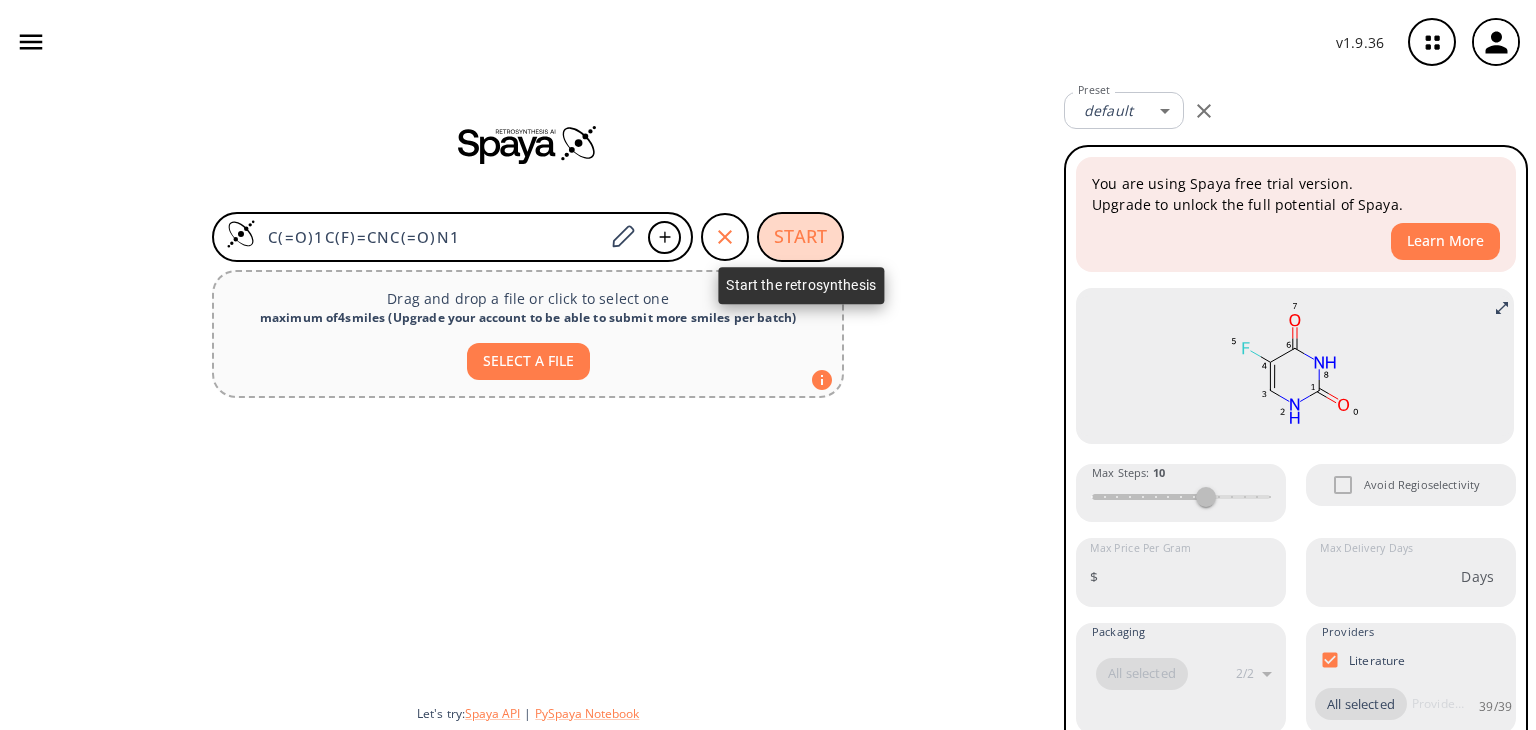 click on "START" at bounding box center (800, 237) 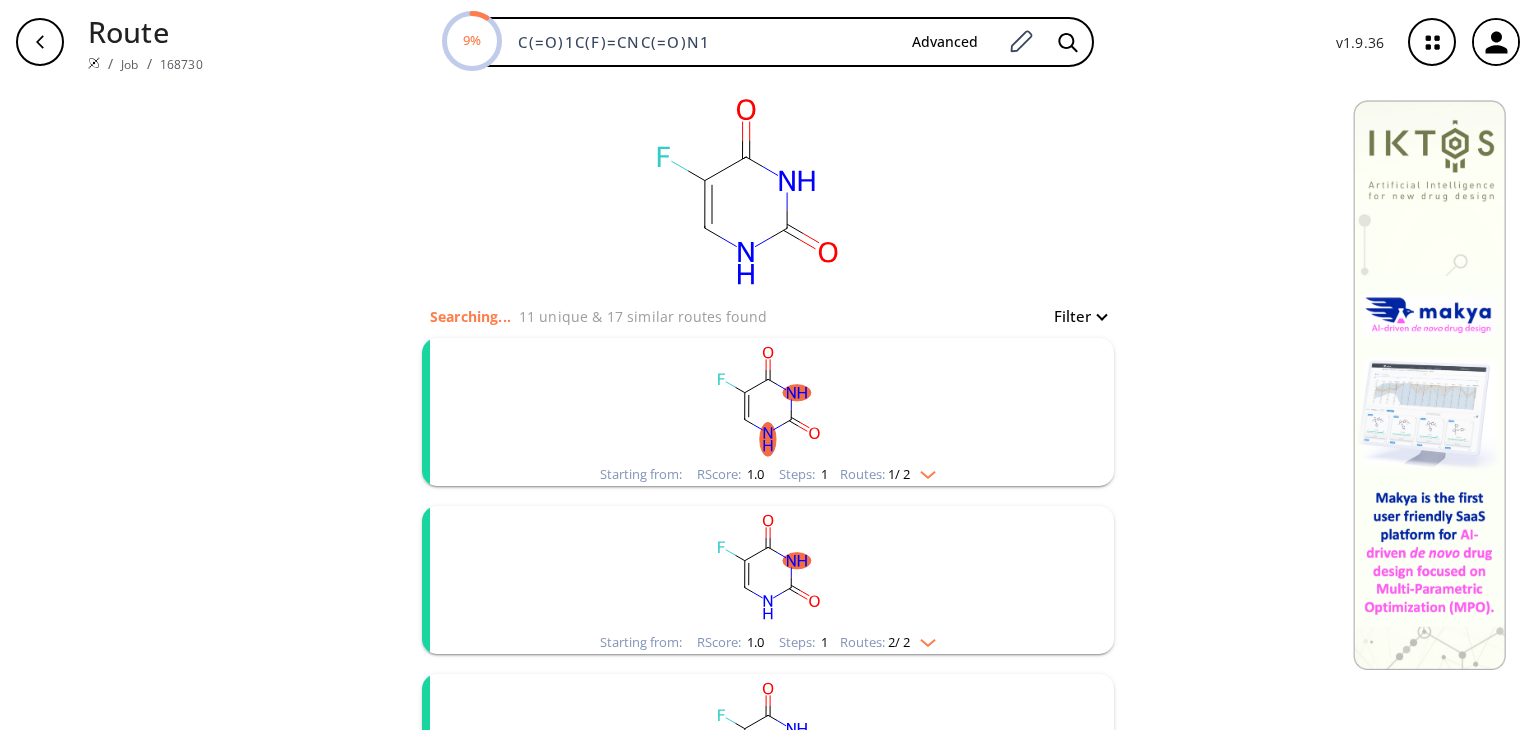 click at bounding box center [923, 471] 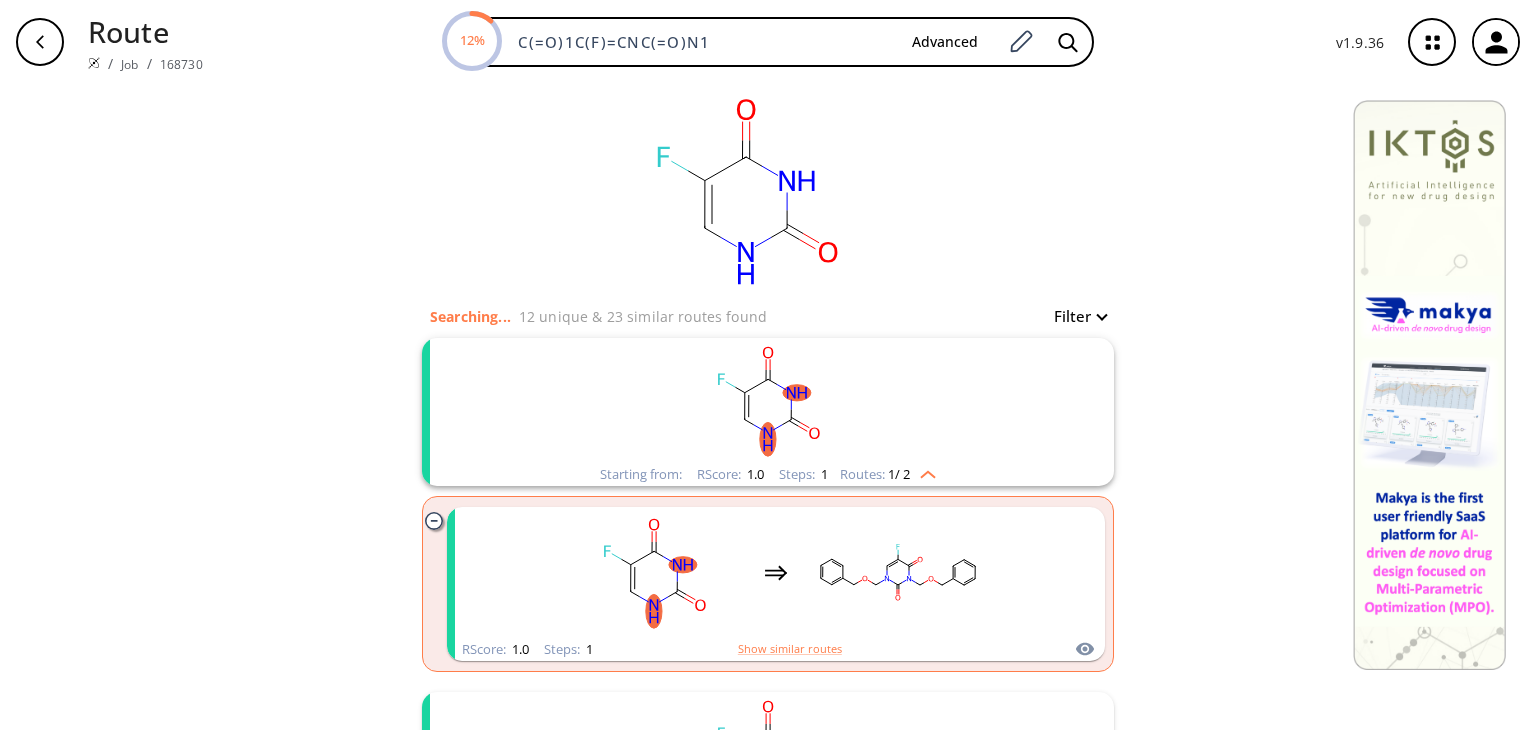 click at bounding box center (923, 471) 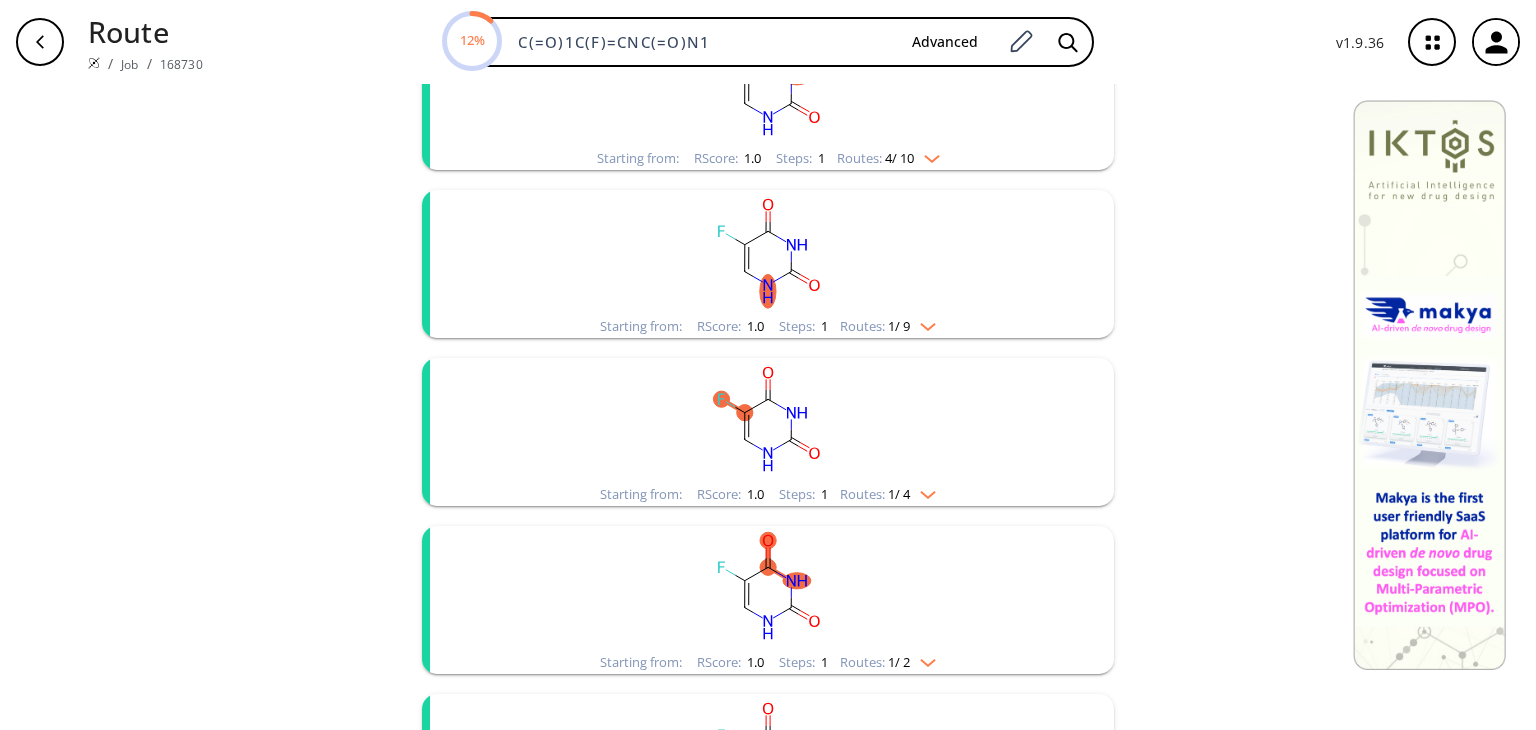 scroll, scrollTop: 491, scrollLeft: 0, axis: vertical 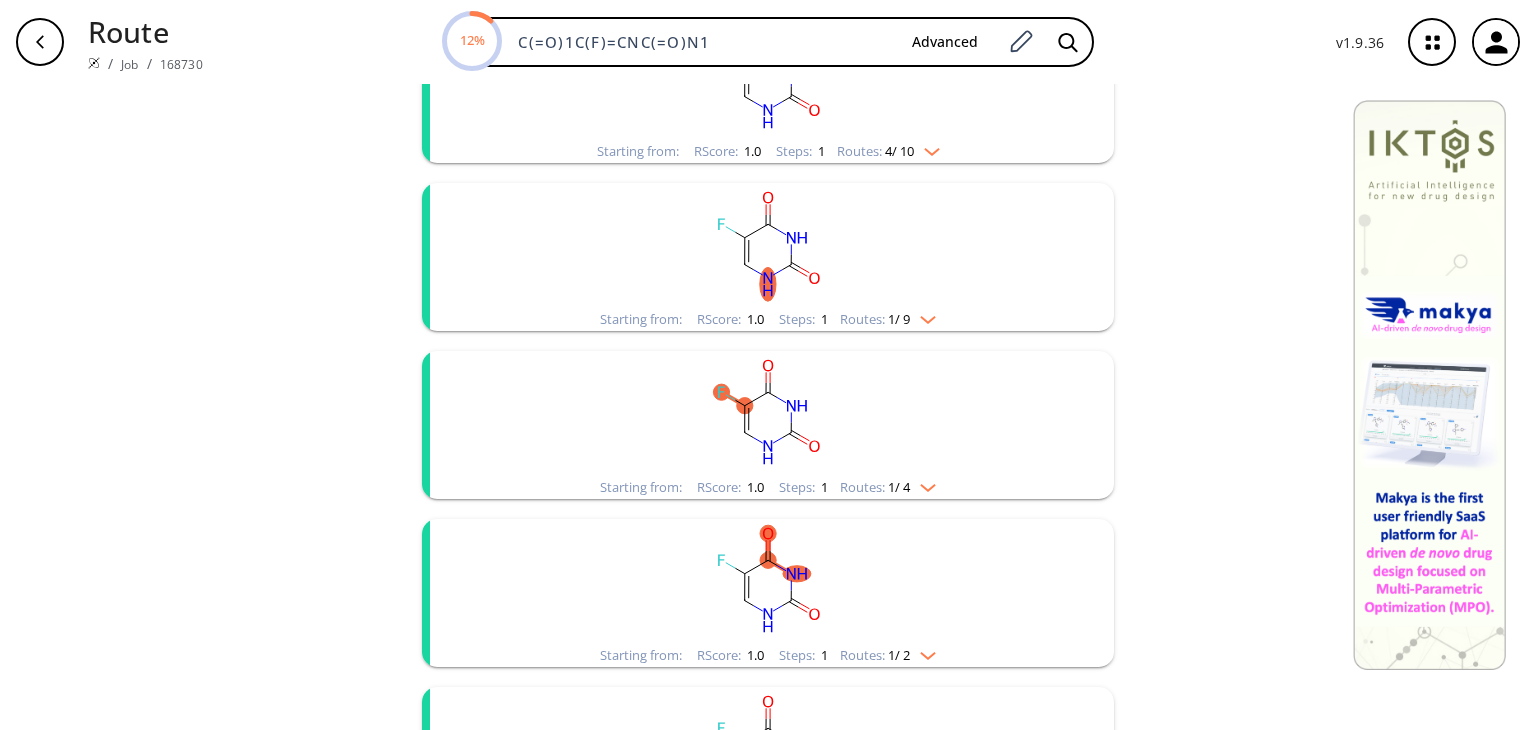 click at bounding box center (923, 484) 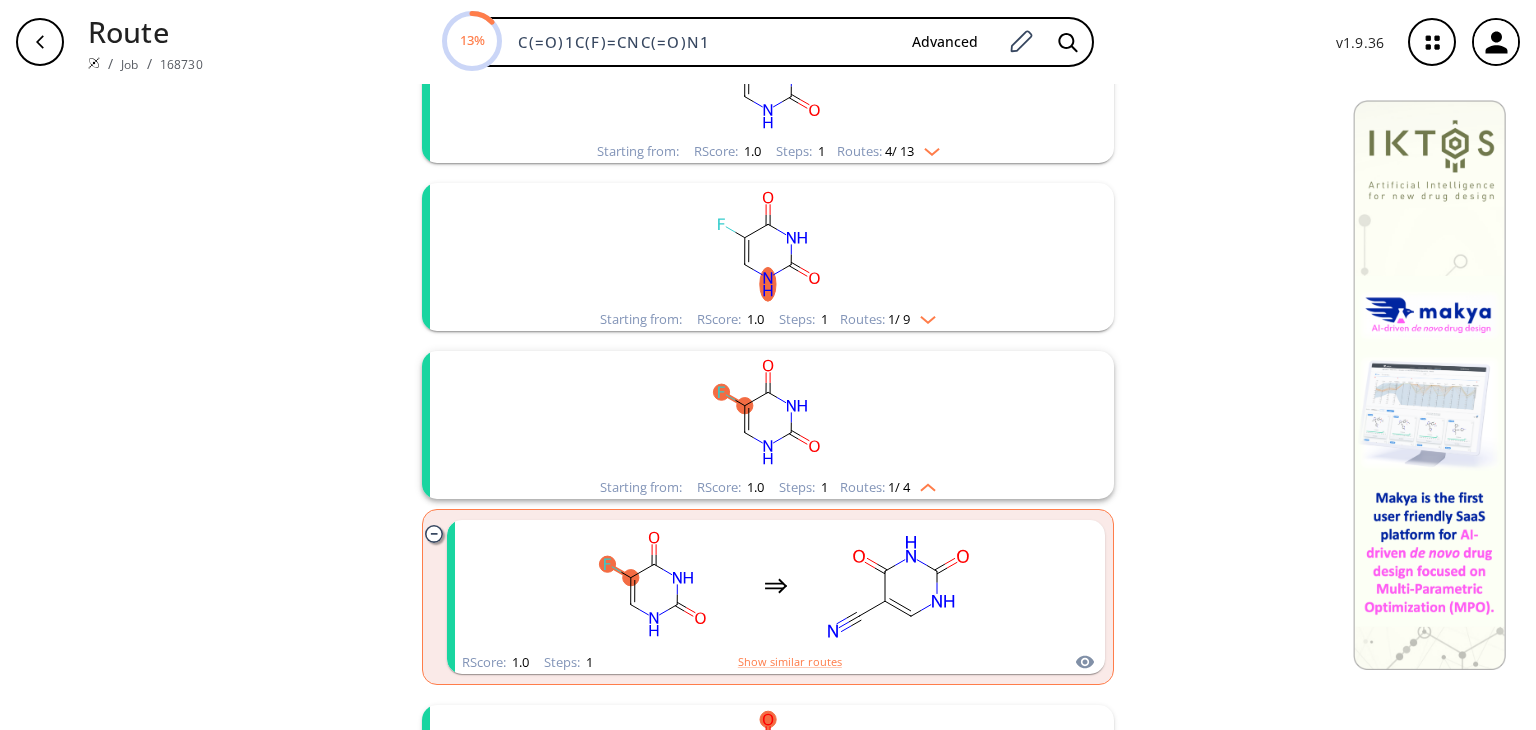 click at bounding box center [927, 148] 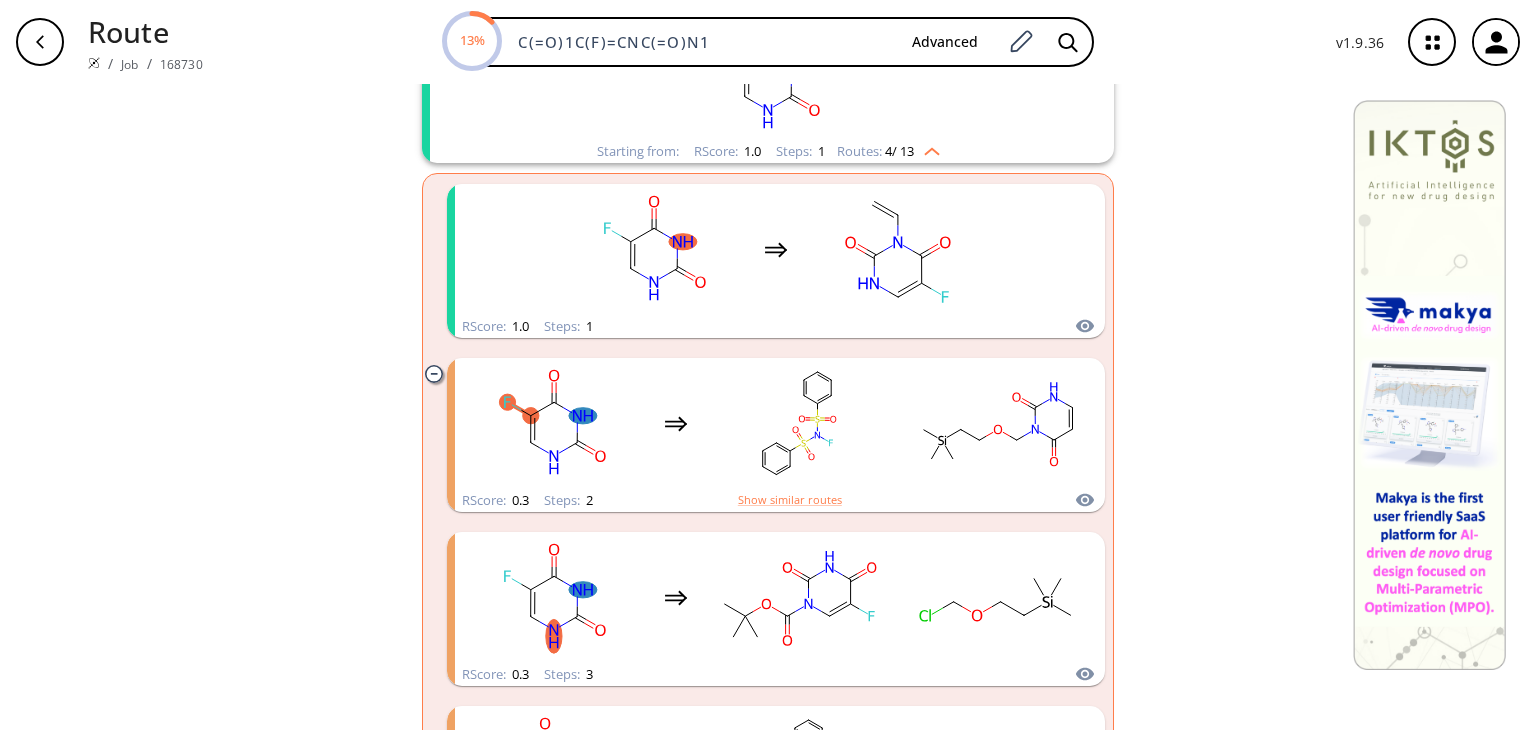 click at bounding box center (927, 148) 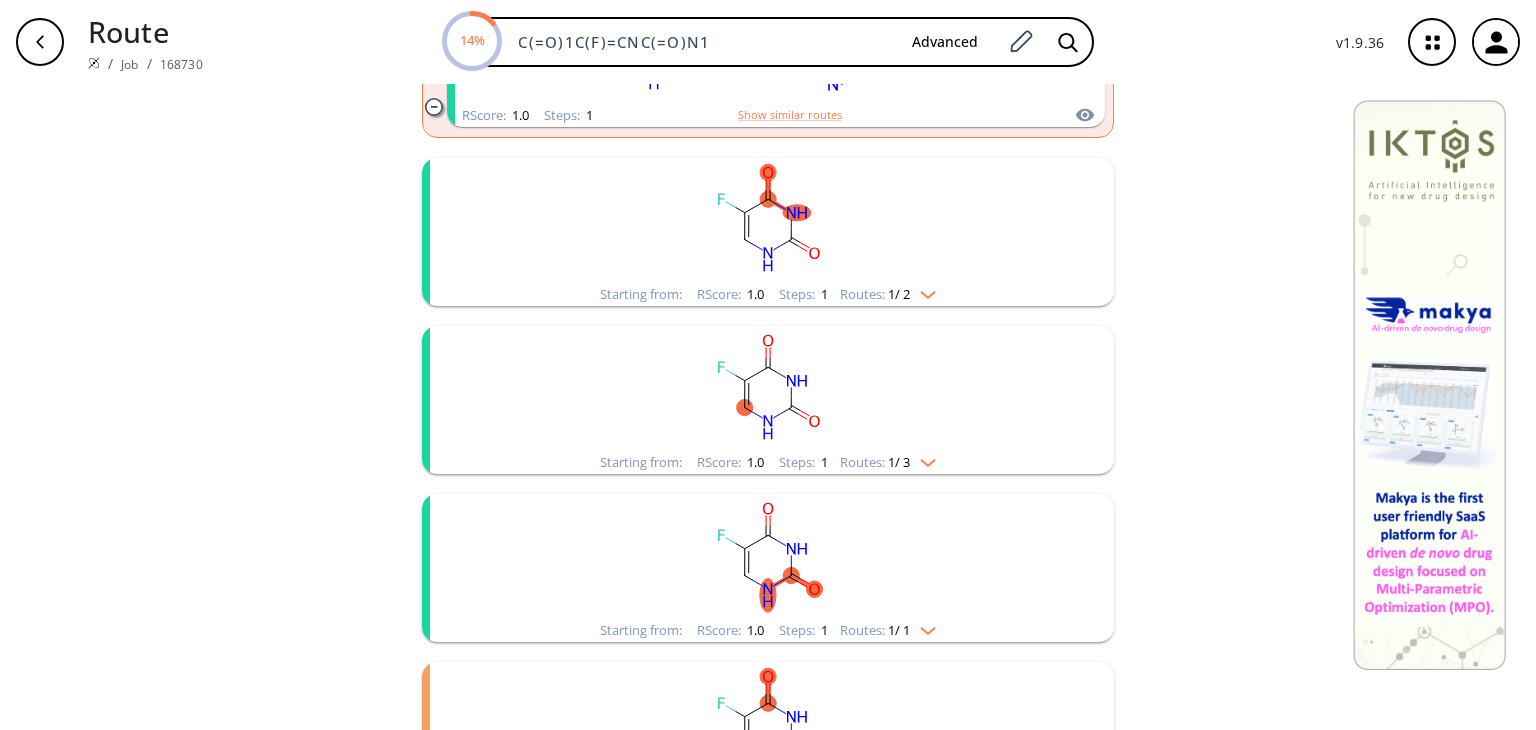 scroll, scrollTop: 1049, scrollLeft: 0, axis: vertical 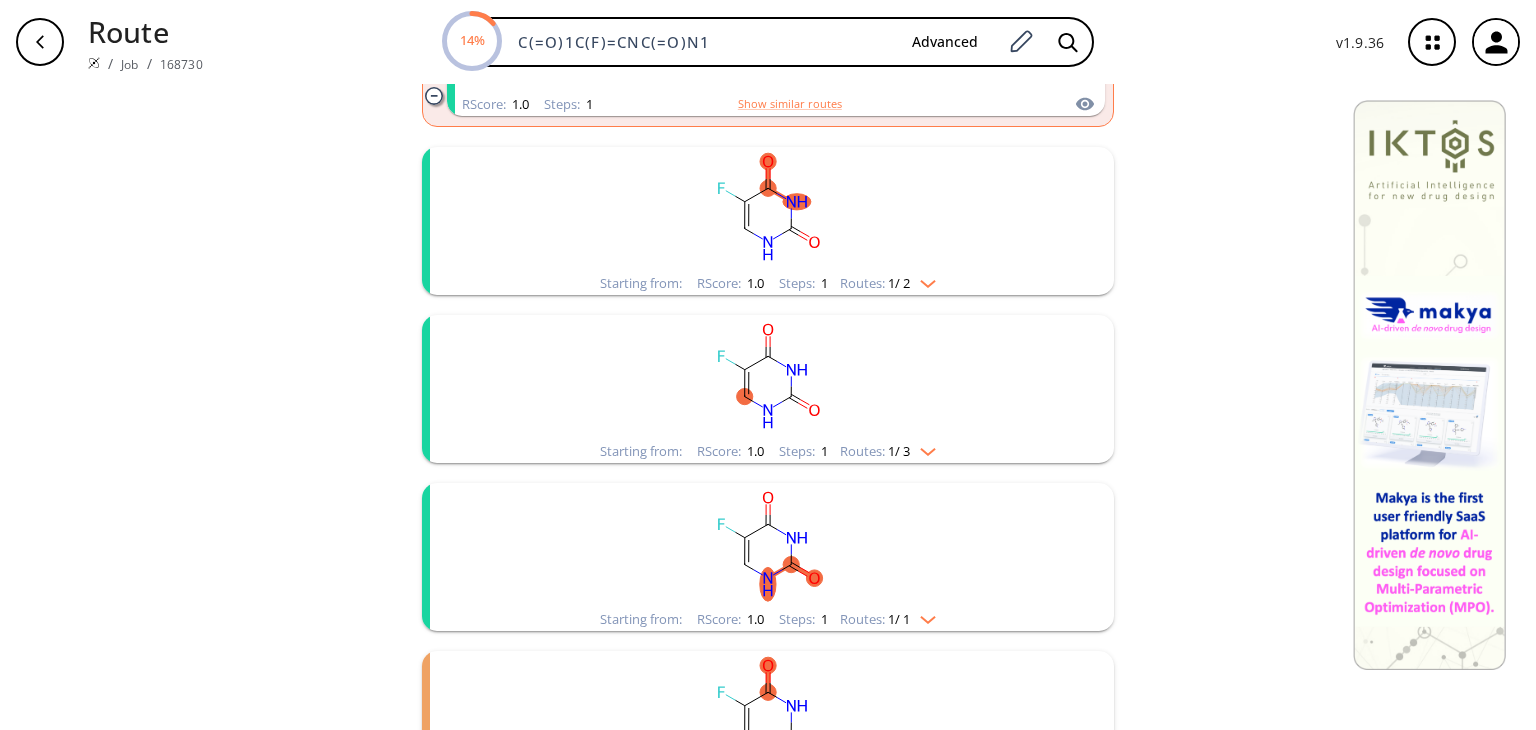 click on "Starting from: RScore :   1.0   Steps :   1   Routes:   1  / 2" at bounding box center [768, 283] 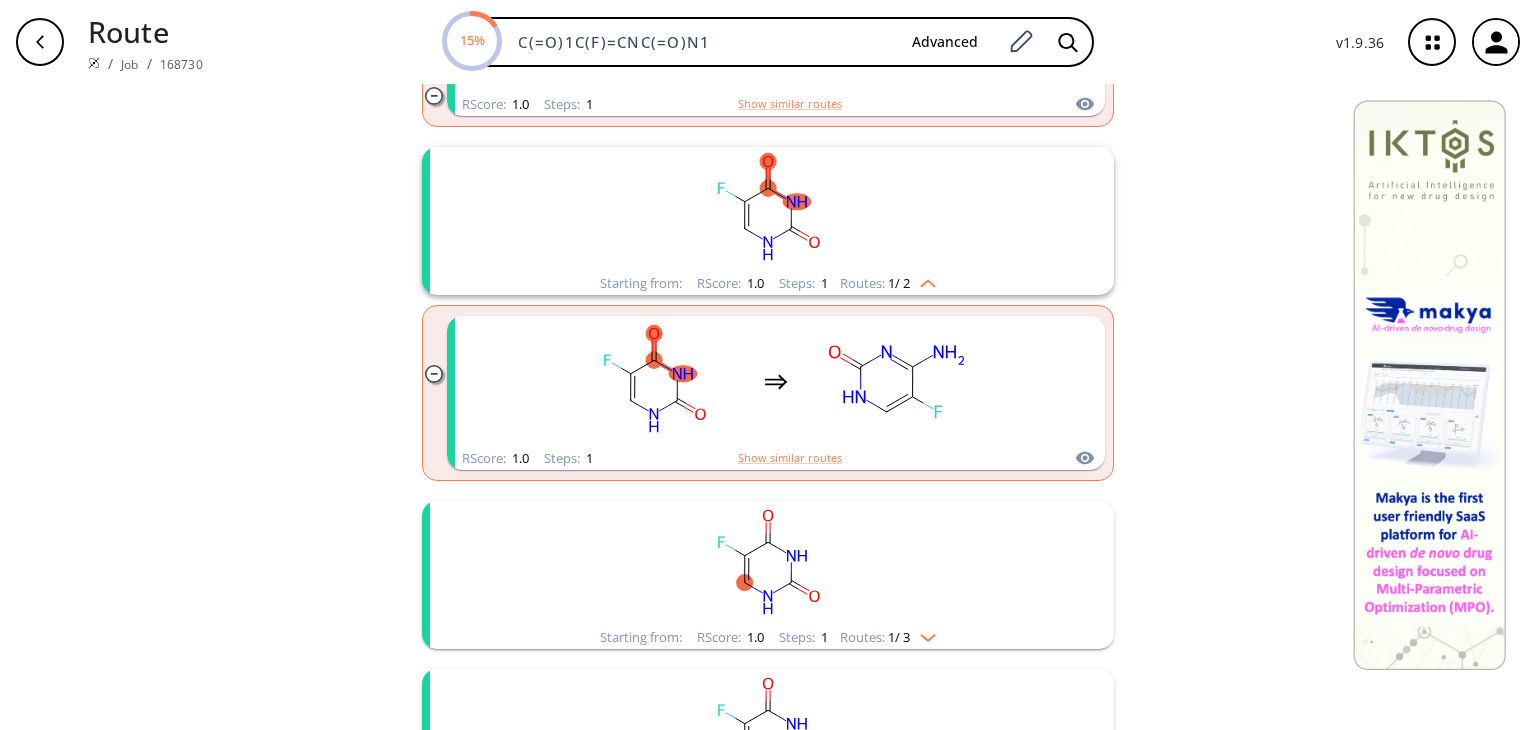click at bounding box center [923, 280] 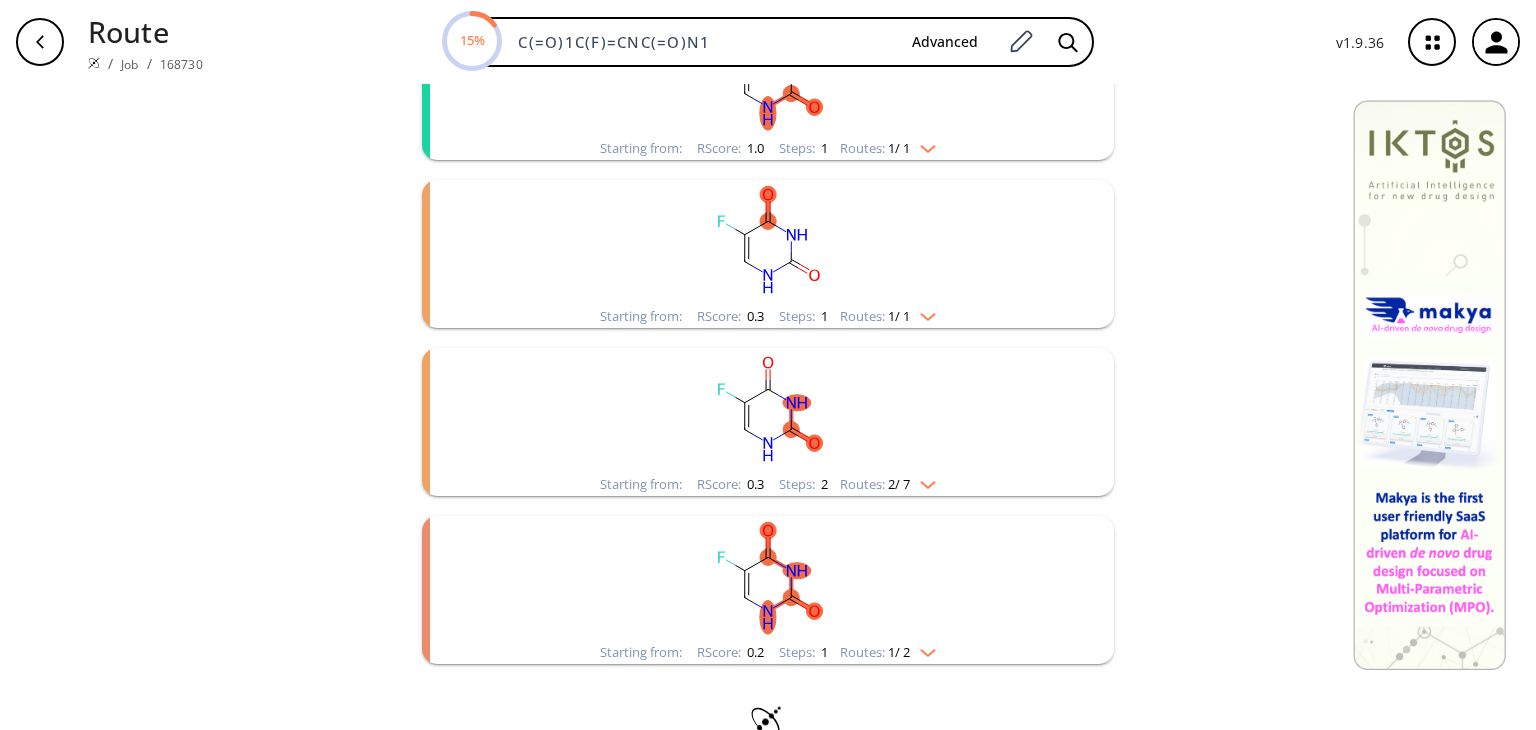 scroll, scrollTop: 1564, scrollLeft: 0, axis: vertical 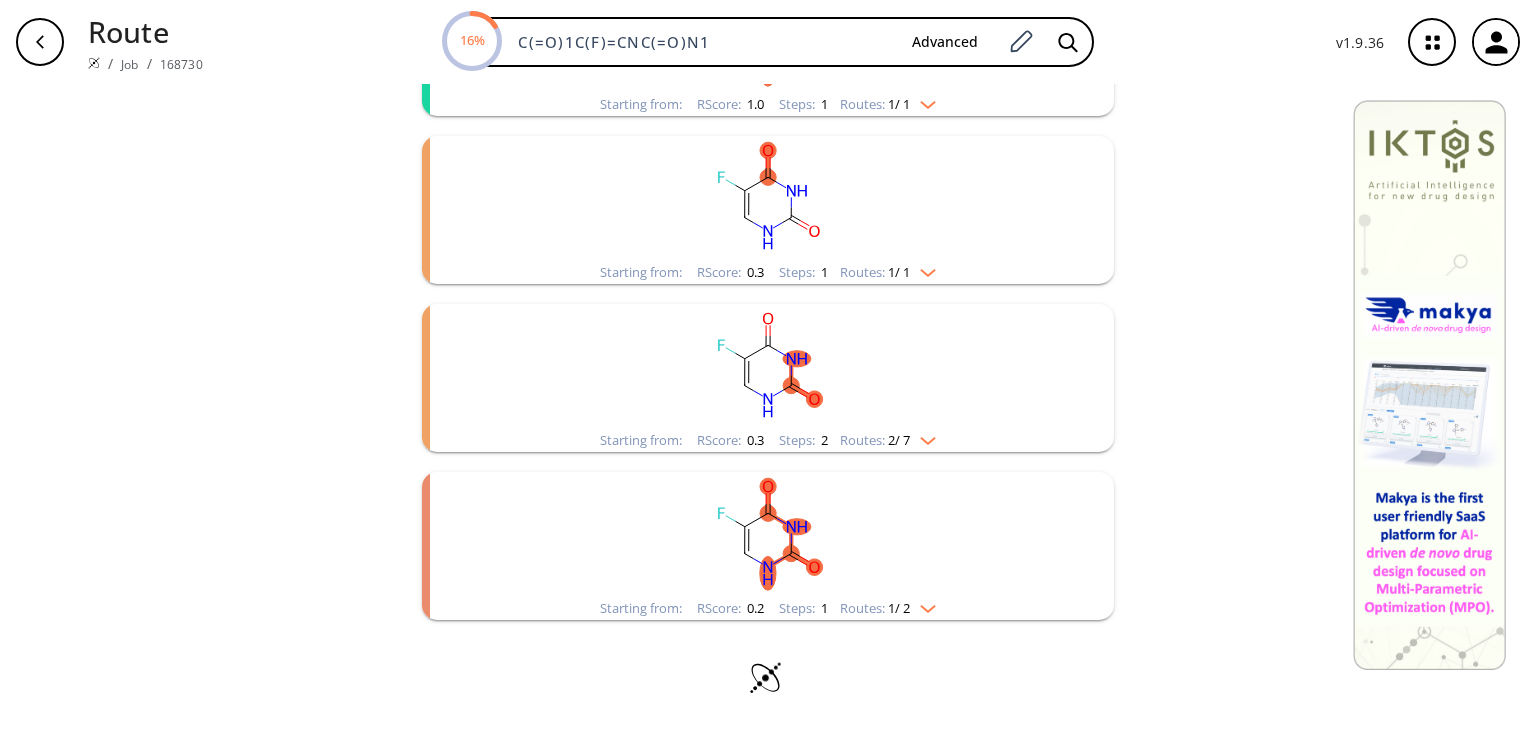 click at bounding box center (923, 605) 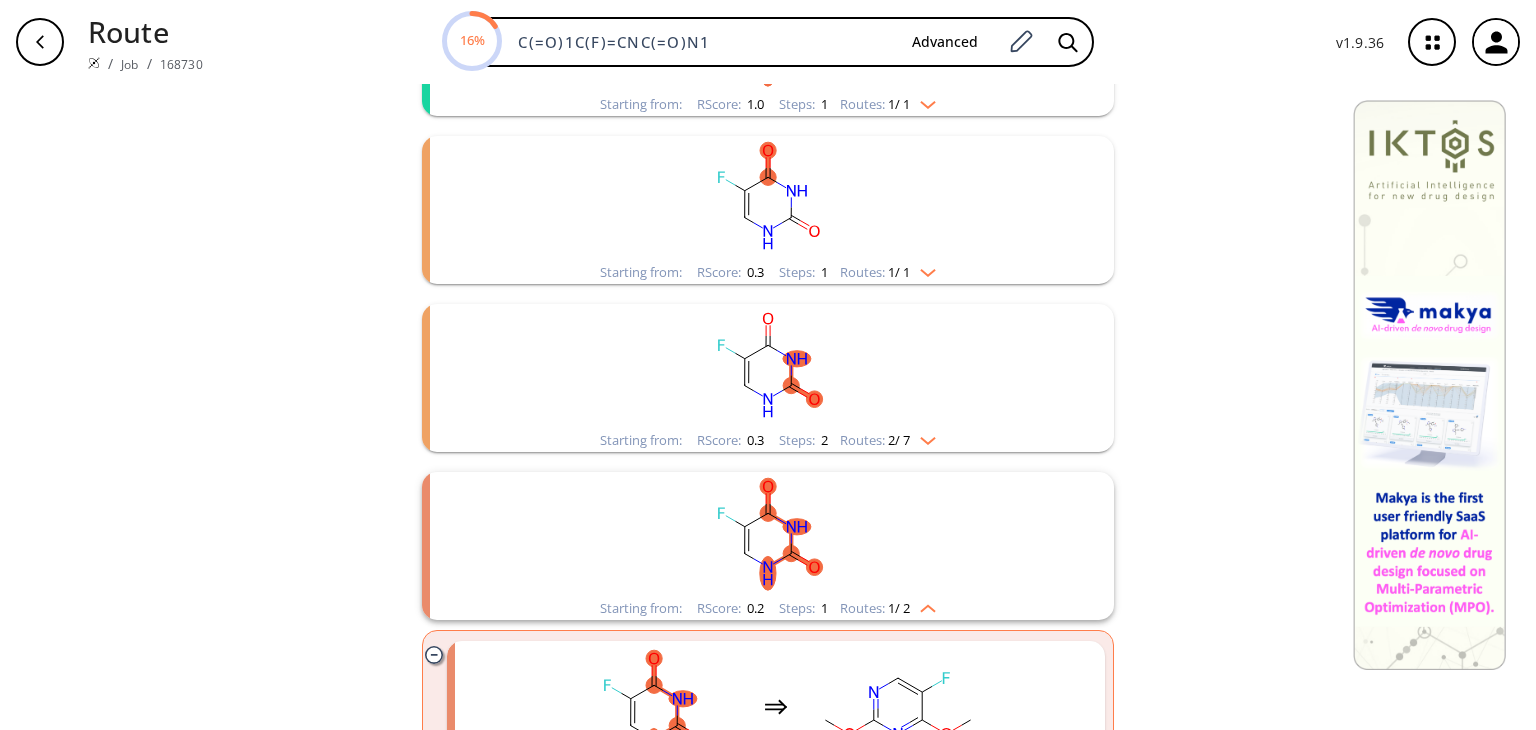 scroll, scrollTop: 1750, scrollLeft: 0, axis: vertical 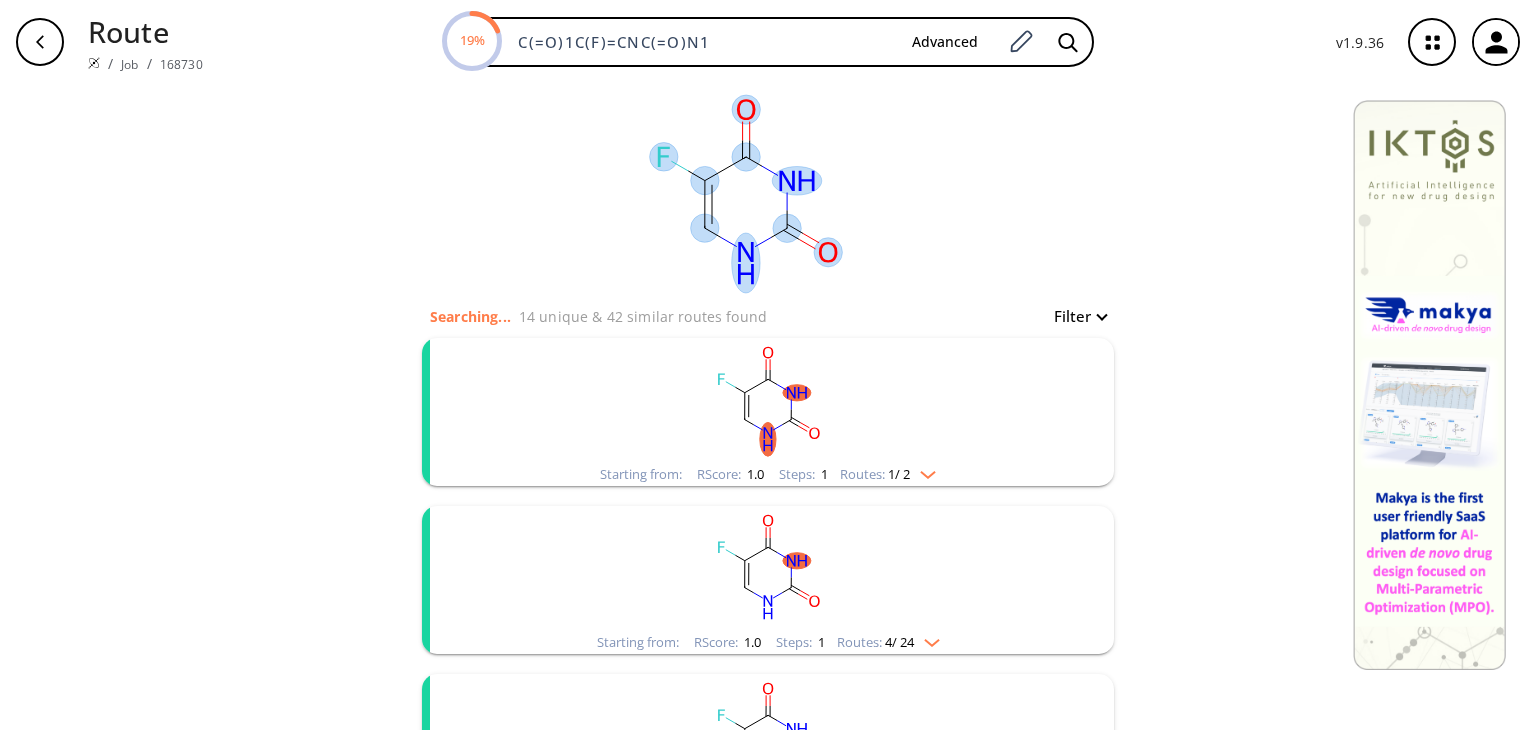 click 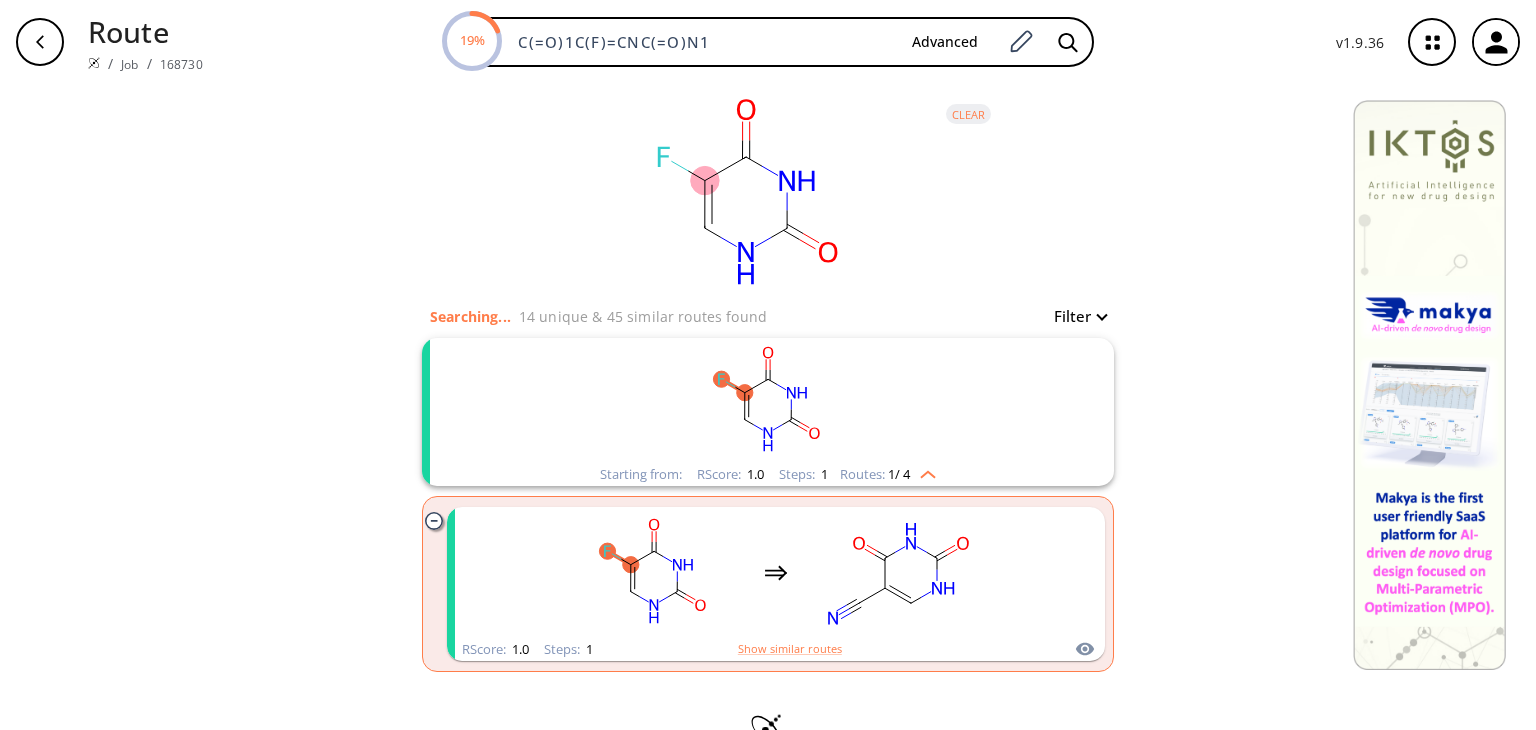 click on "Filter" at bounding box center (1074, 316) 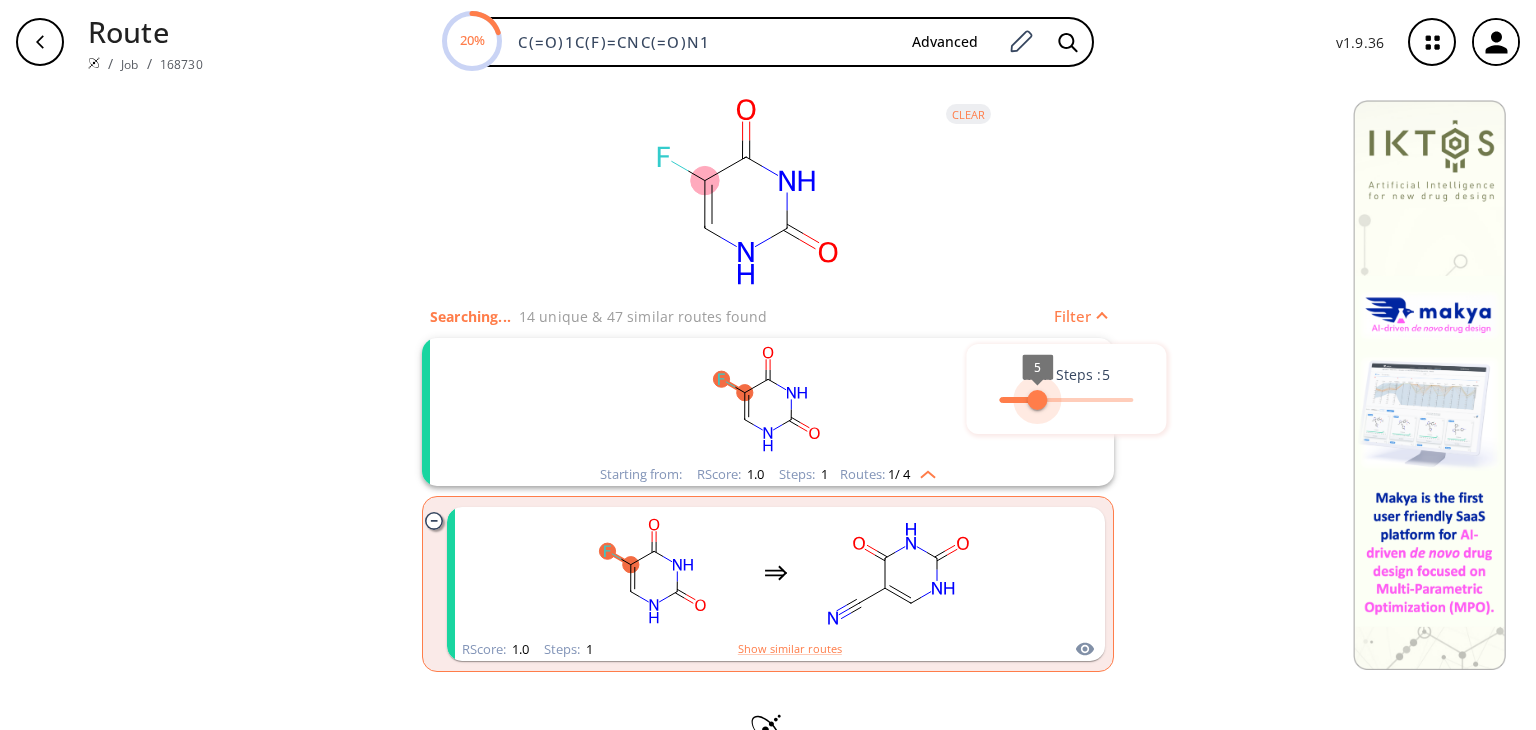 type on "4" 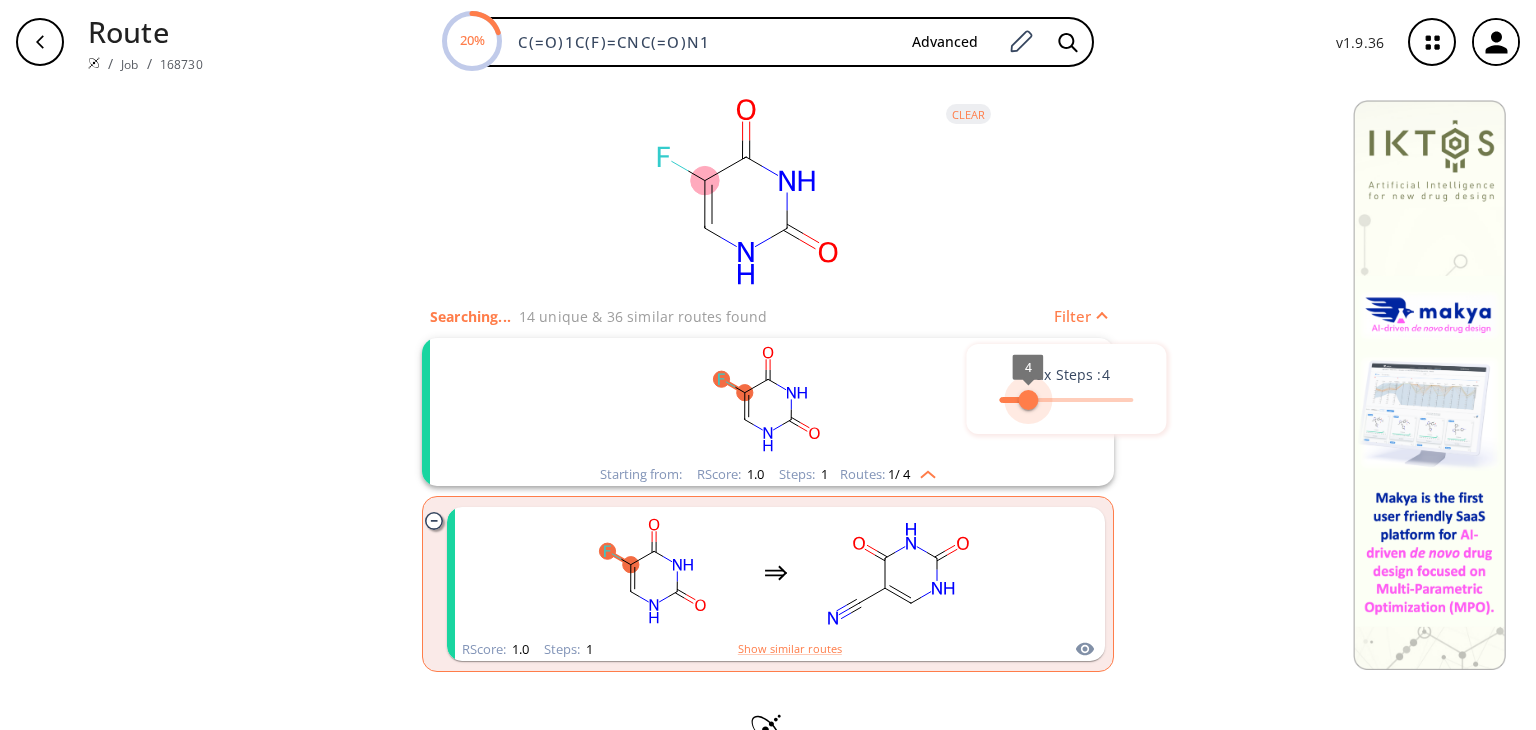 drag, startPoint x: 1129, startPoint y: 401, endPoint x: 1029, endPoint y: 400, distance: 100.005 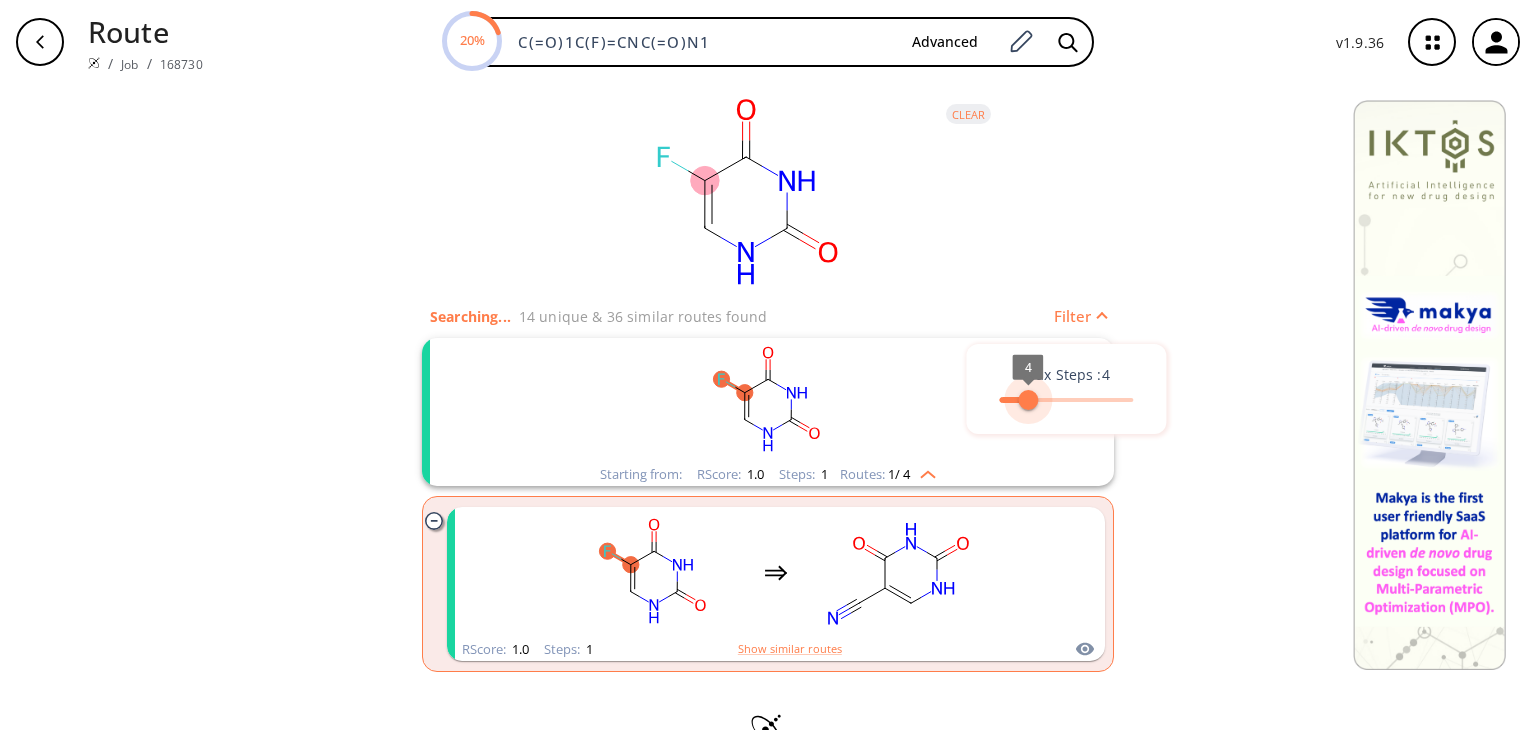 click on "4" at bounding box center [1028, 400] 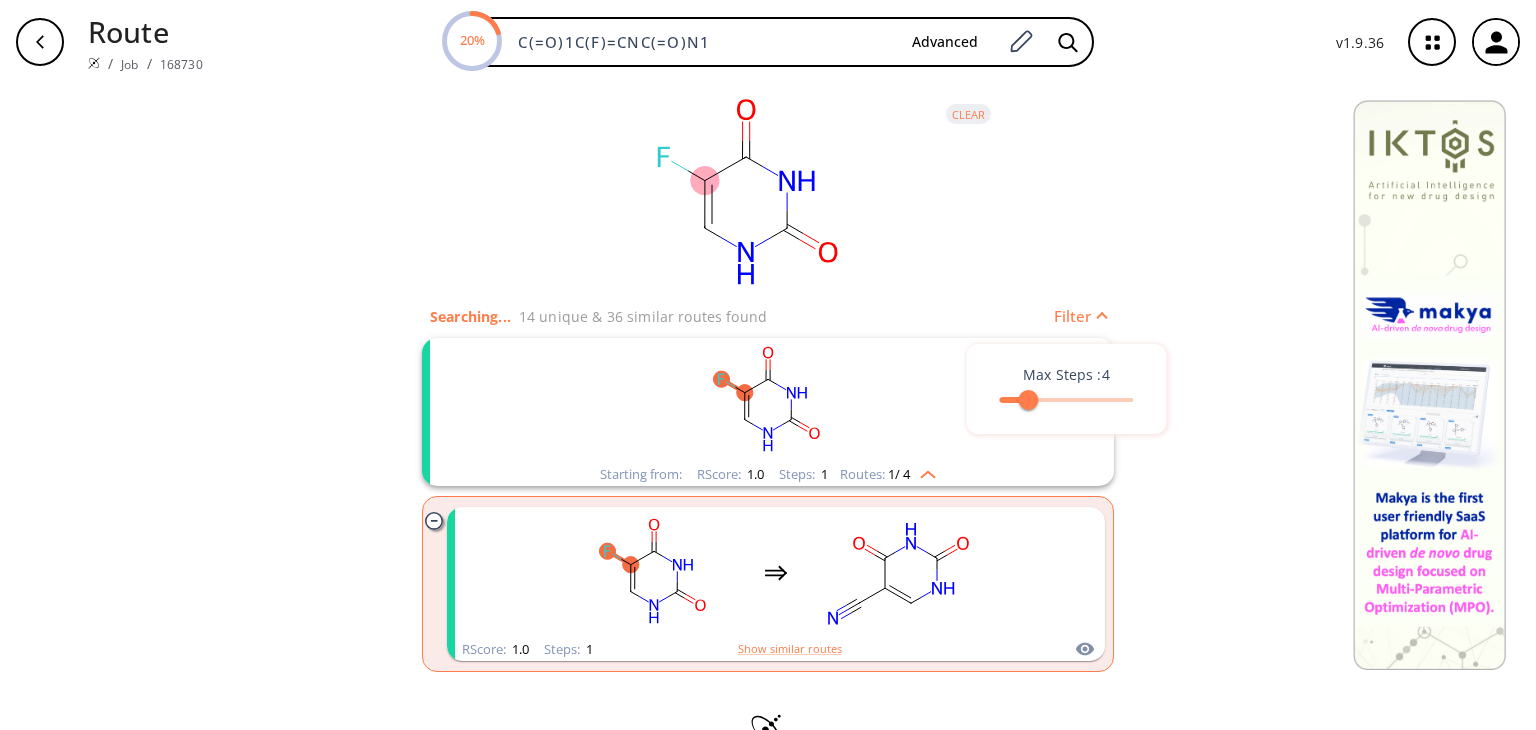 click at bounding box center (768, 365) 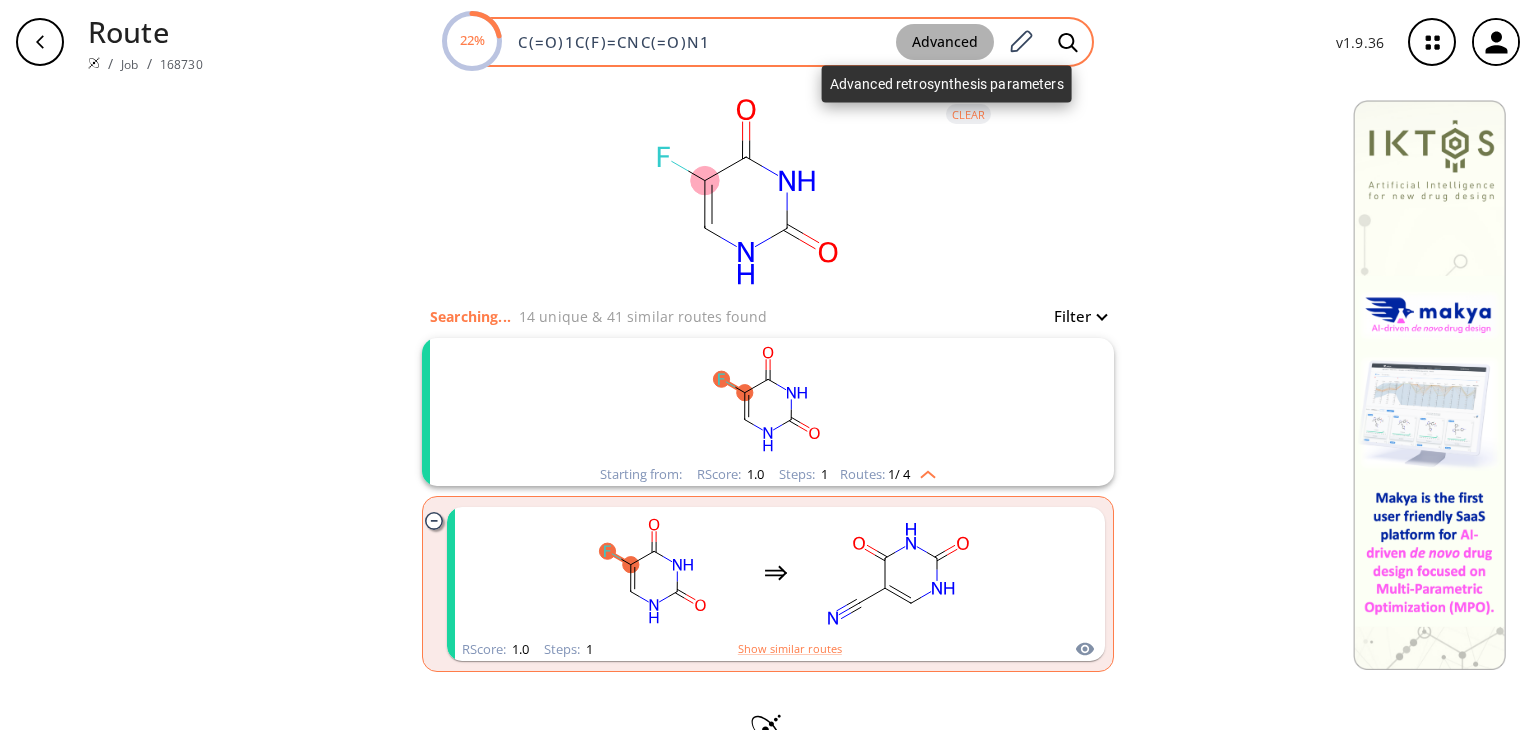 click on "Advanced" at bounding box center [945, 42] 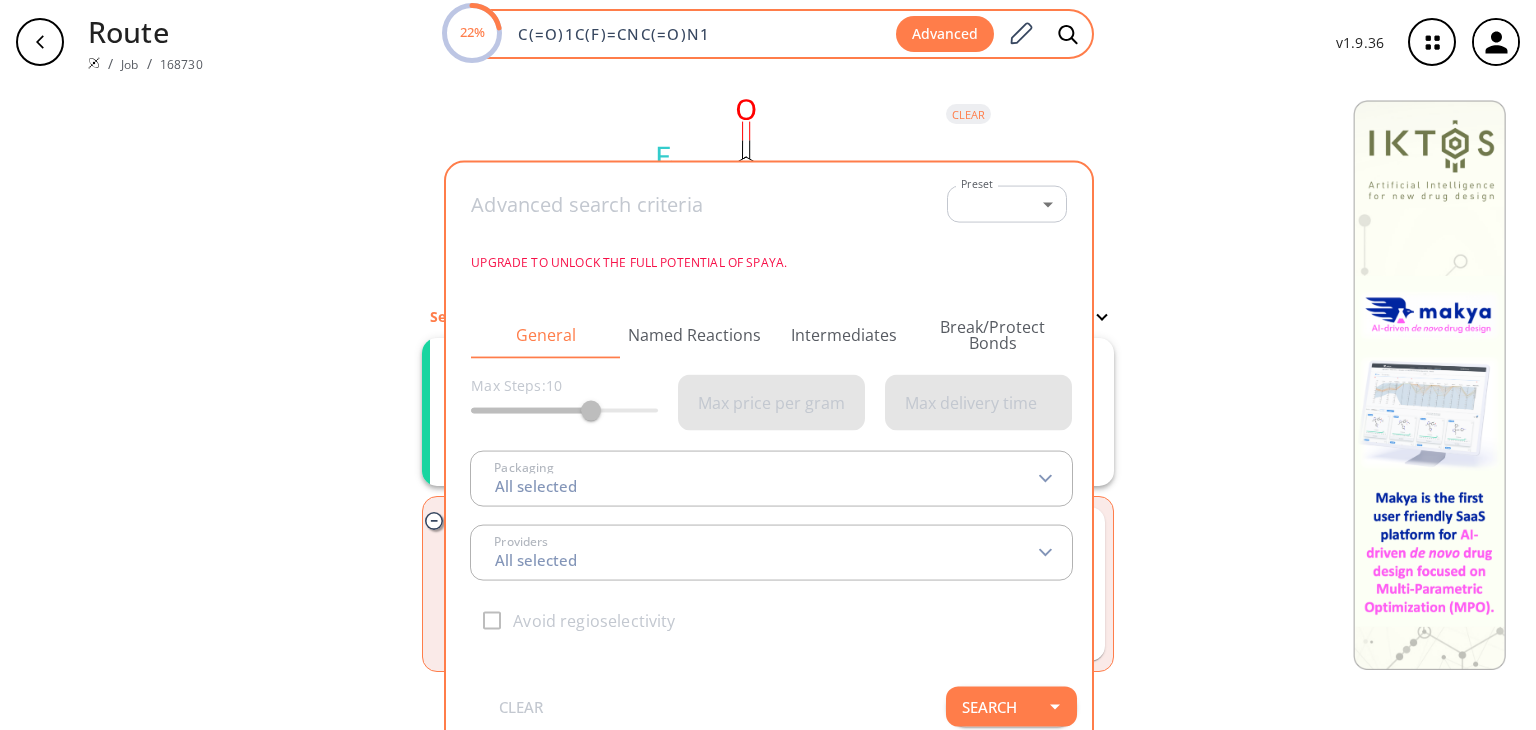 type on "All selected" 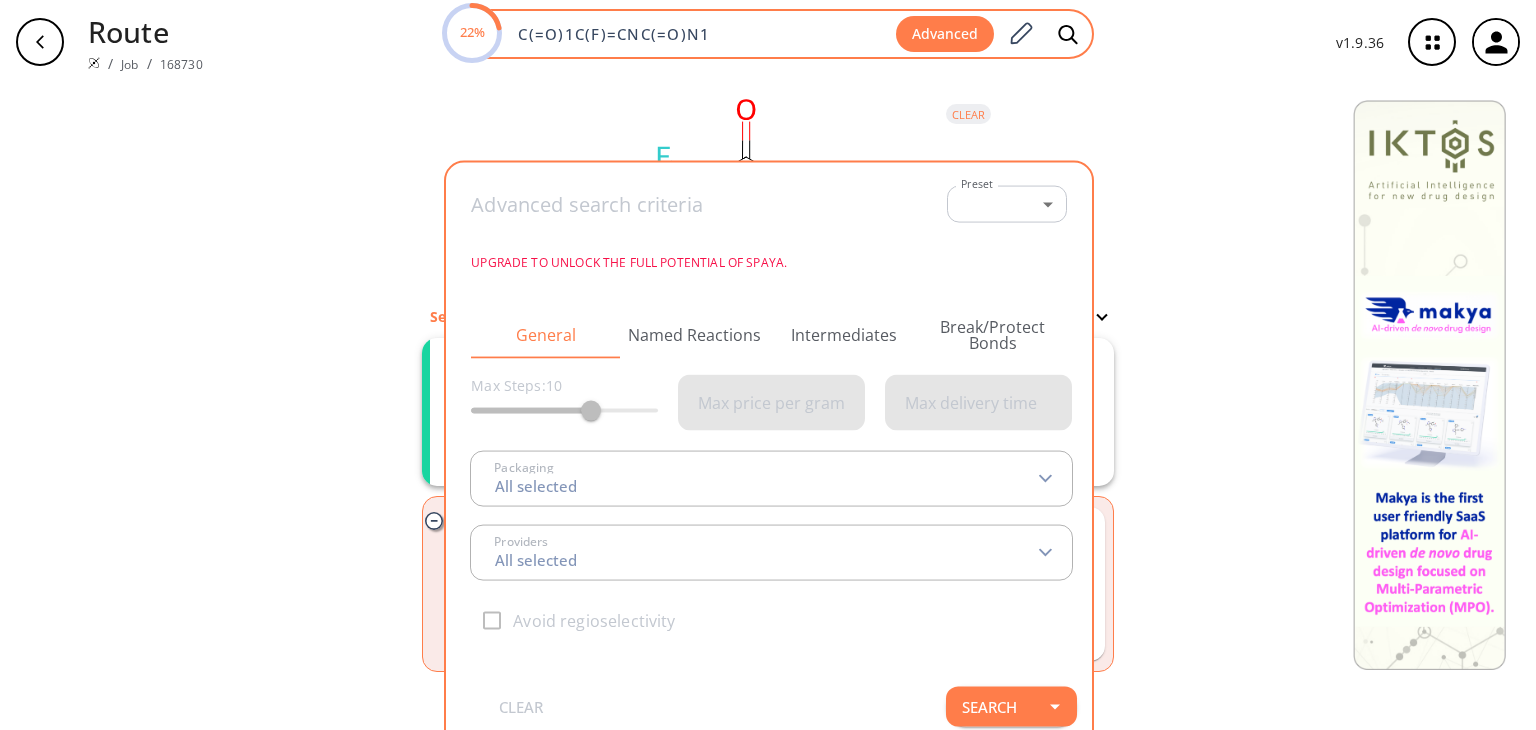 type on "All selected" 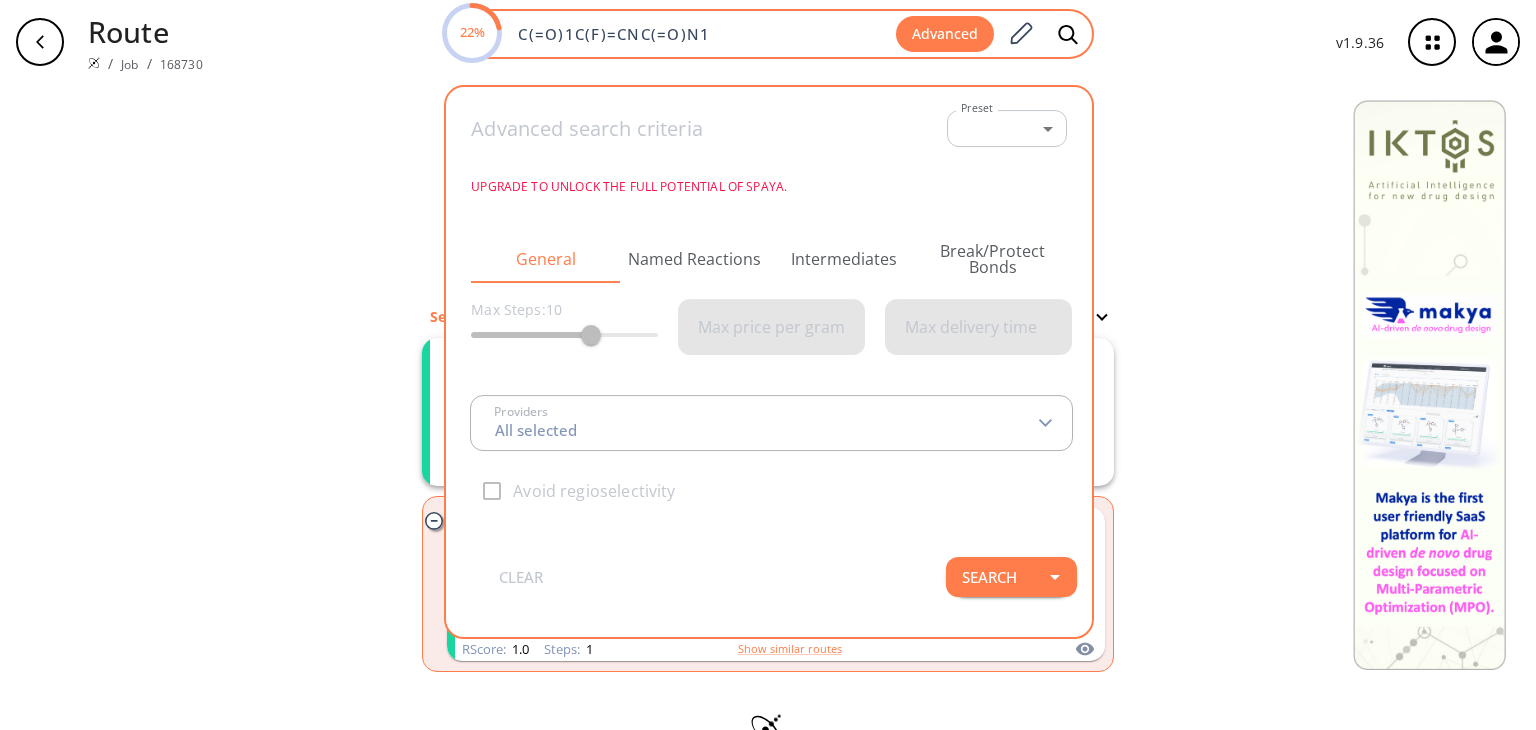 type on "All selected" 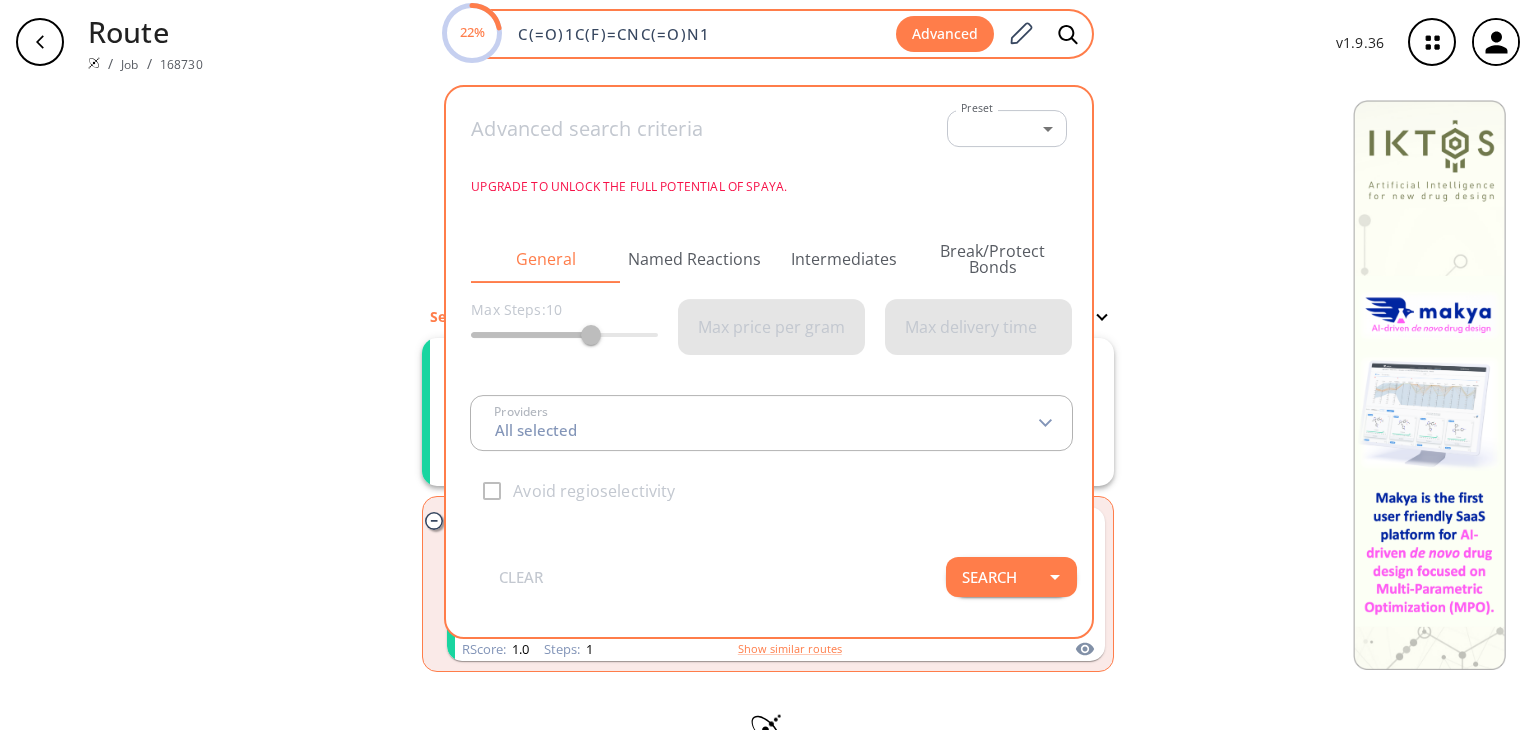 type on "All selected" 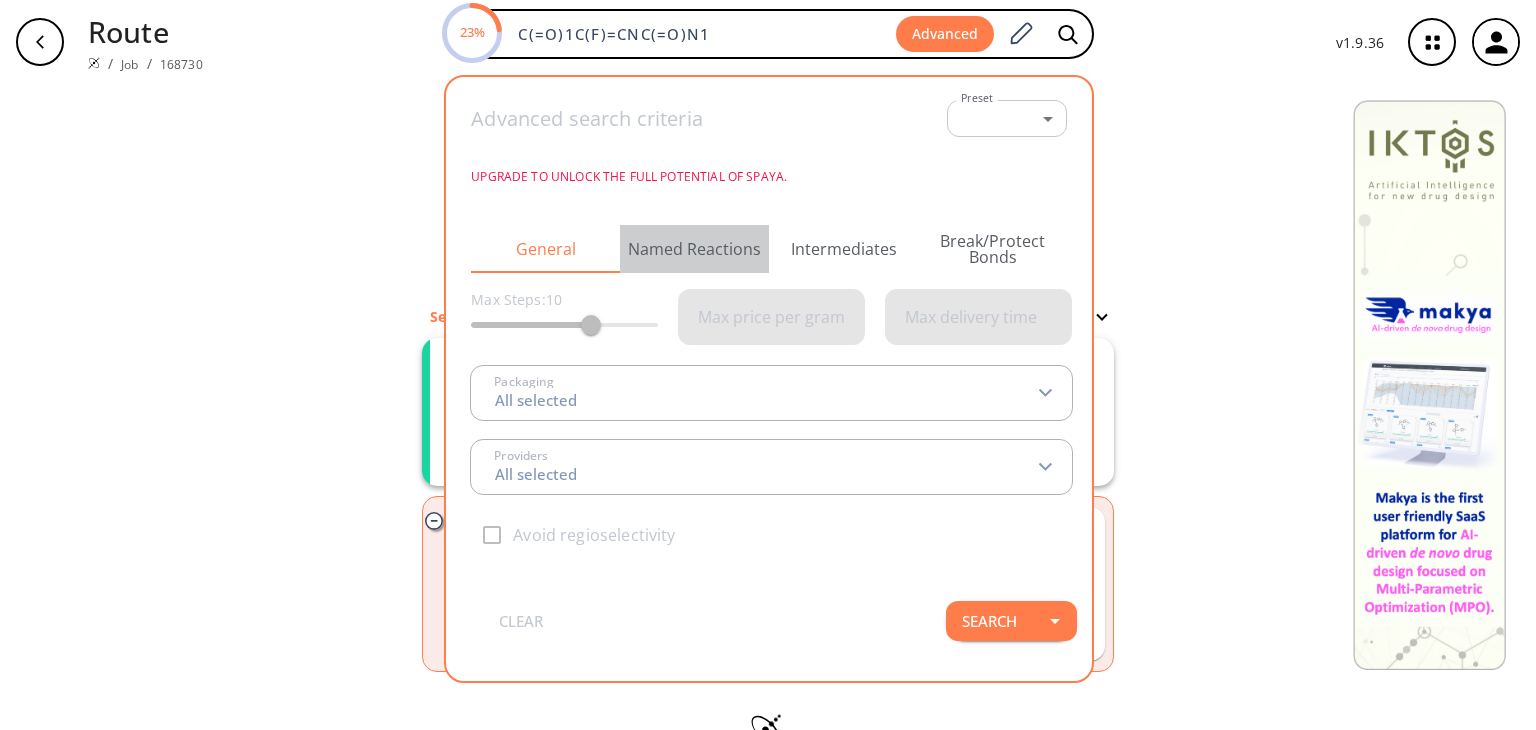 click on "Named Reactions" at bounding box center [694, 249] 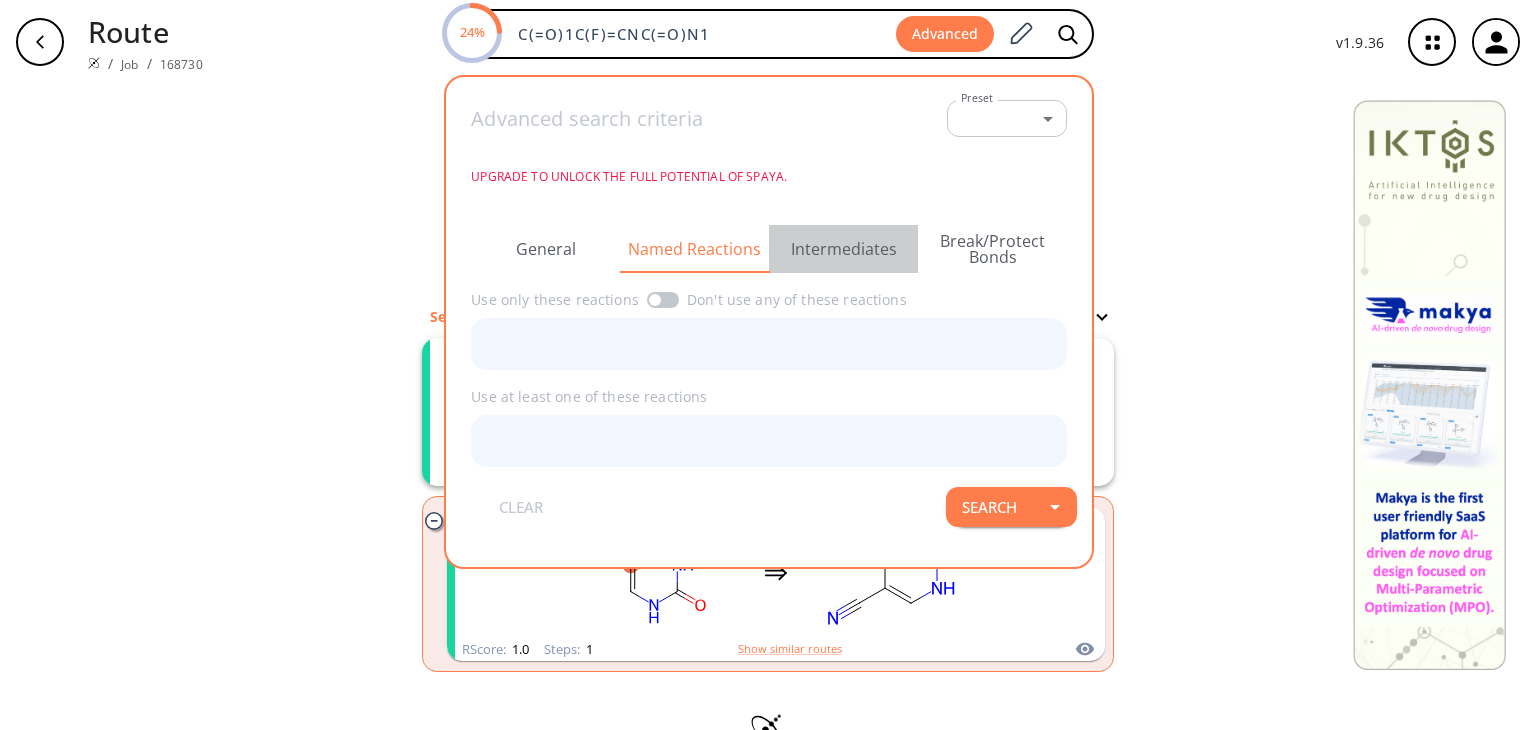 click on "Intermediates" at bounding box center [843, 249] 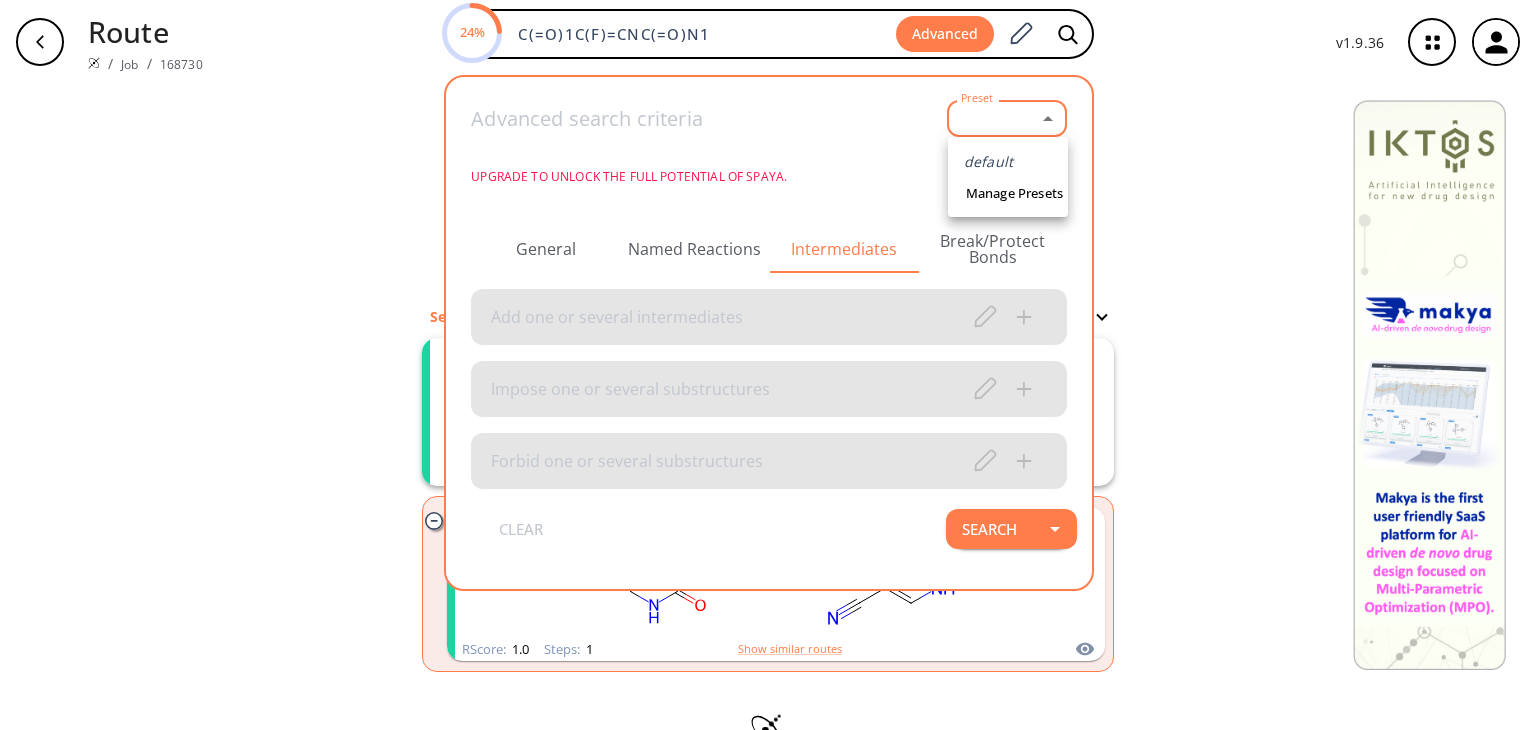 click on "Advanced retrosynthesis parameters Preset ​ -1 Preset Upgrade to unlock the full potential of Spaya. General Named Reactions Intermediates Break/Protect Bonds Add one or several intermediates Impose one or several substructures Forbid one or several substructures clear Search v 1.9.36 clear Searching... Filter Starting from: RScore :   1.0   Steps :   1   Routes:   1  / 4 RScore :   1.0   Steps :   1   Show similar routes
default Manage Presets" at bounding box center (768, 365) 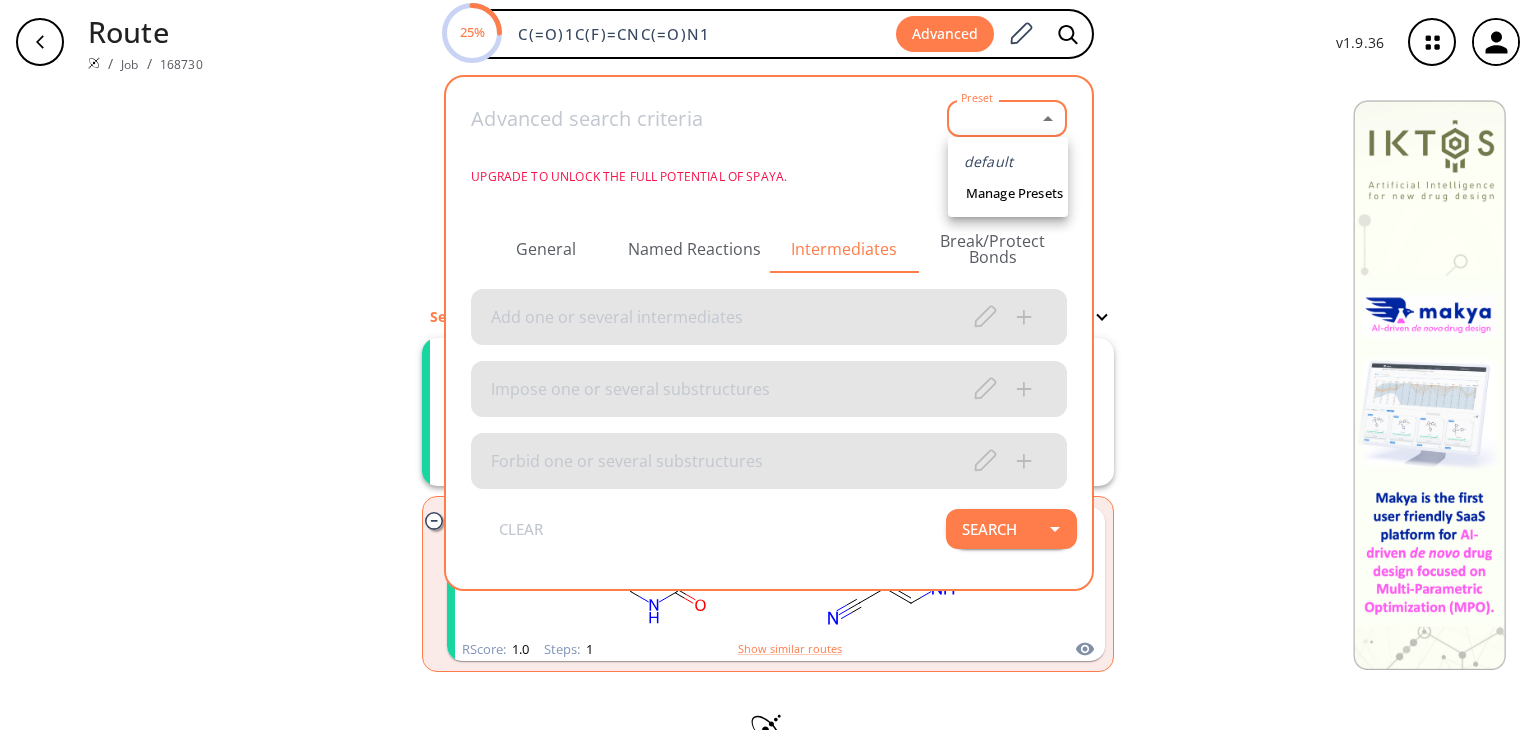 click at bounding box center (768, 365) 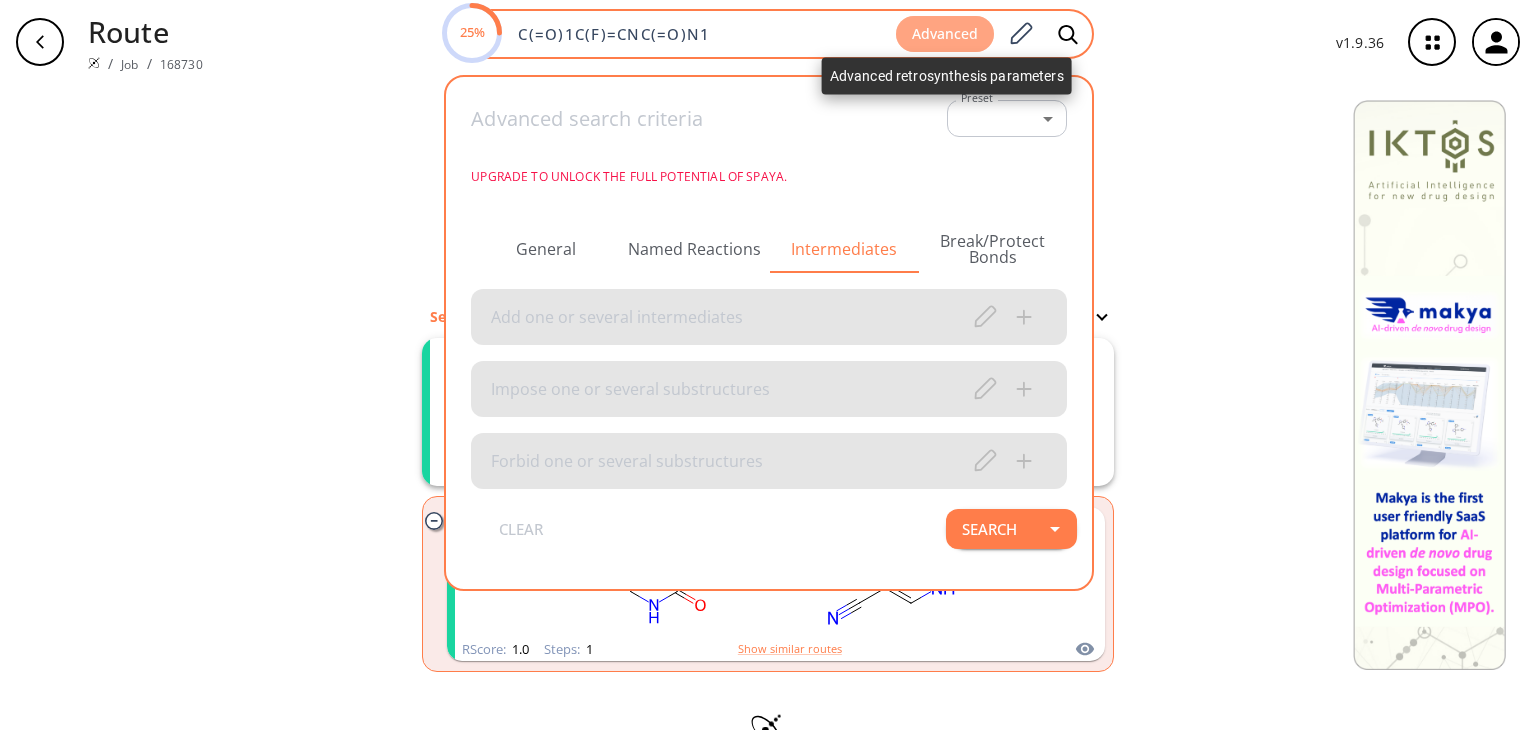 click on "Advanced" at bounding box center (945, 34) 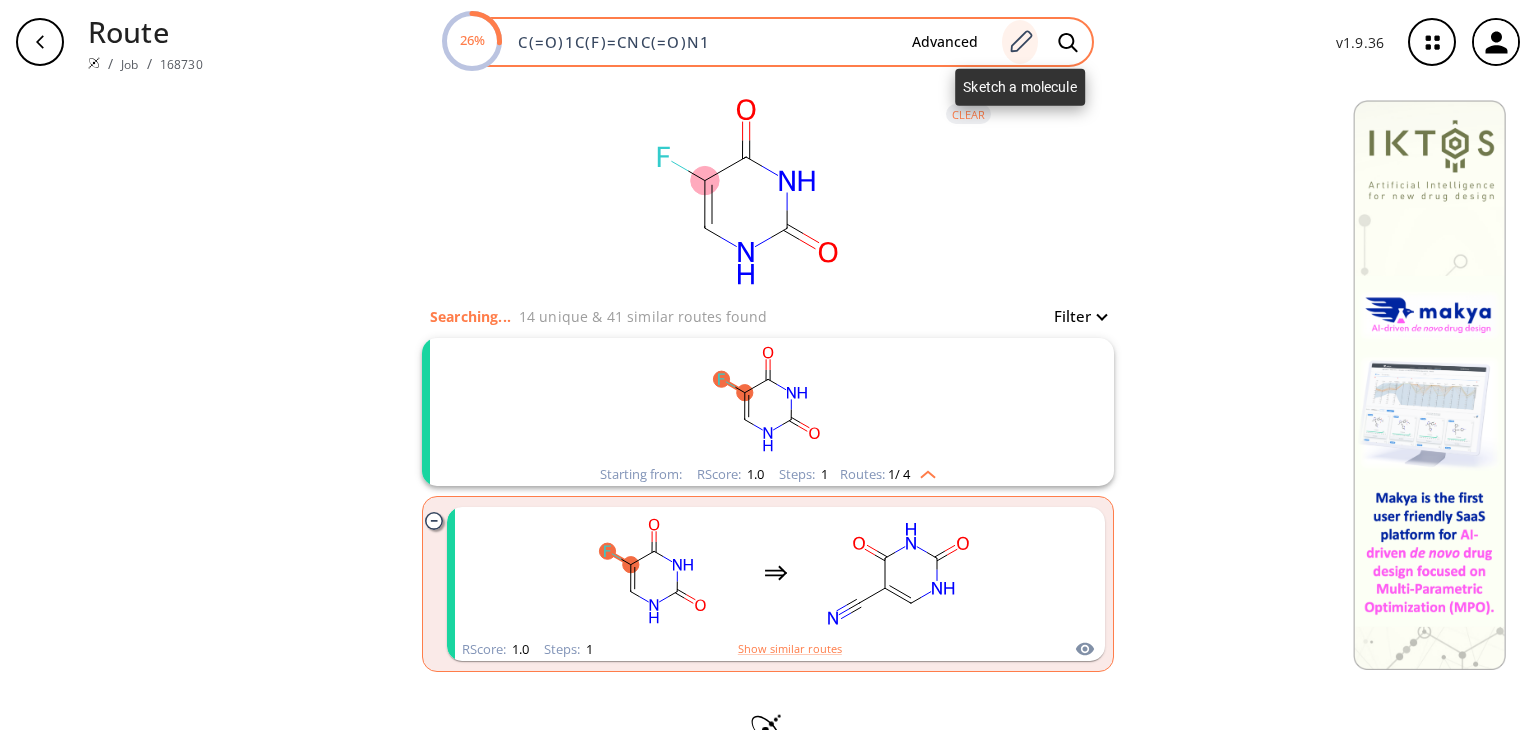 click 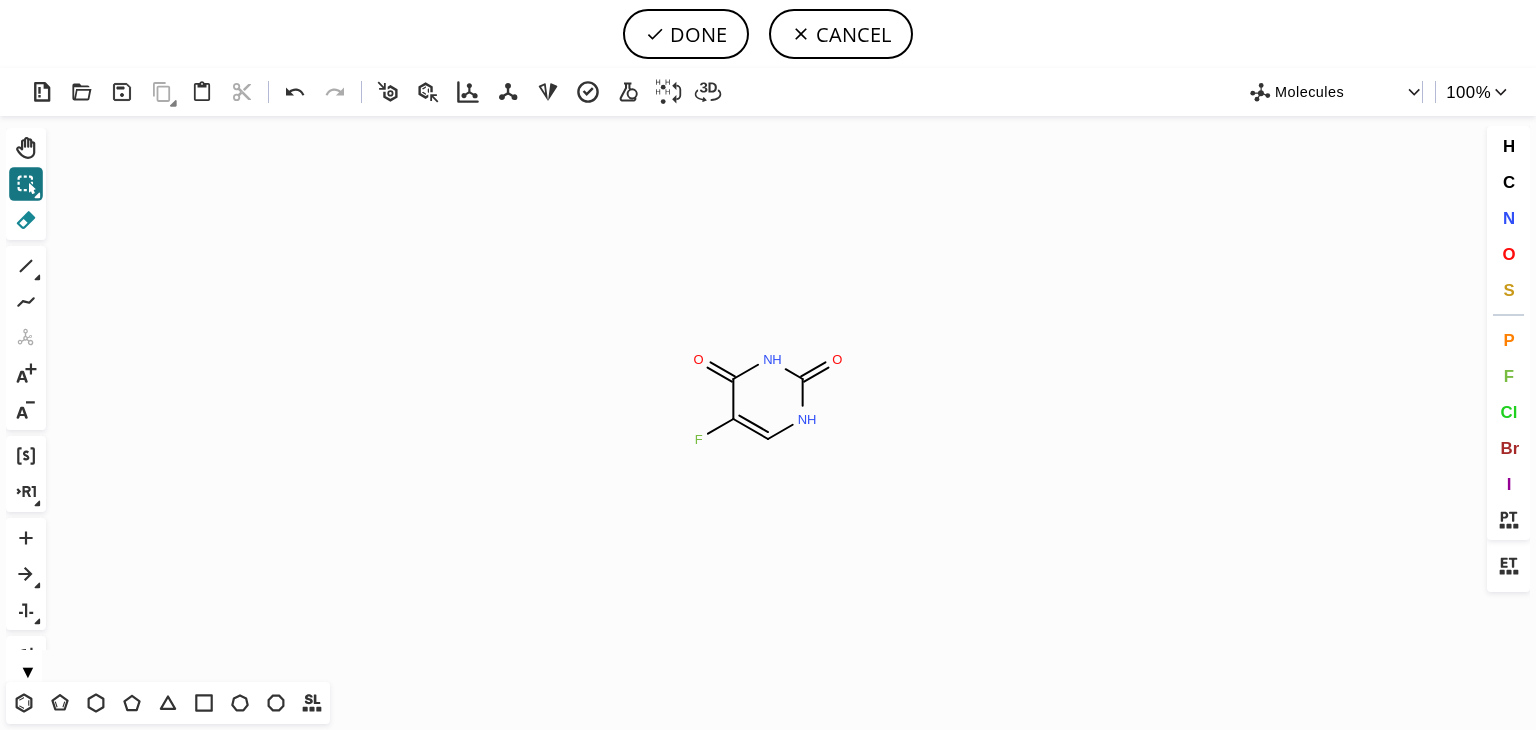click 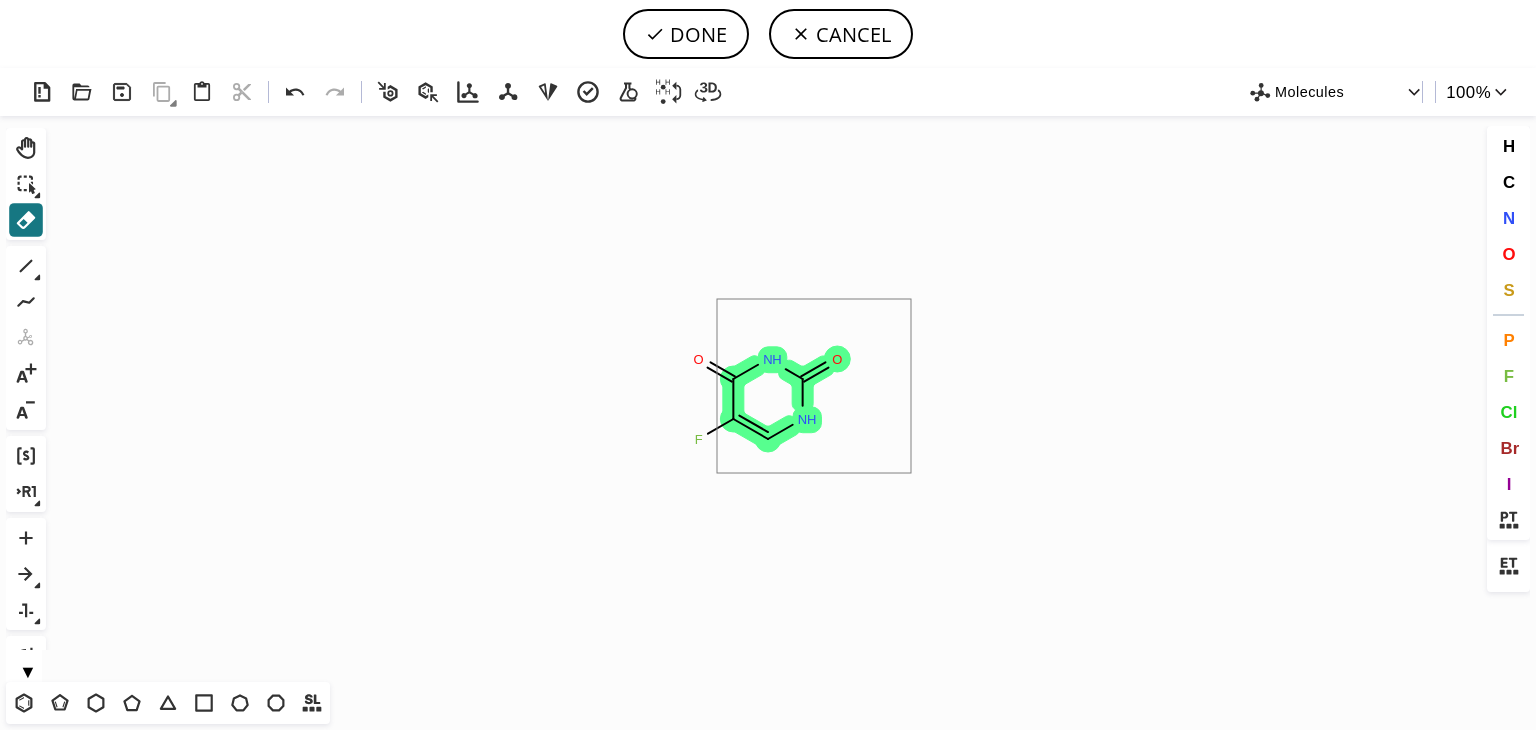 drag, startPoint x: 717, startPoint y: 299, endPoint x: 911, endPoint y: 473, distance: 260.5993 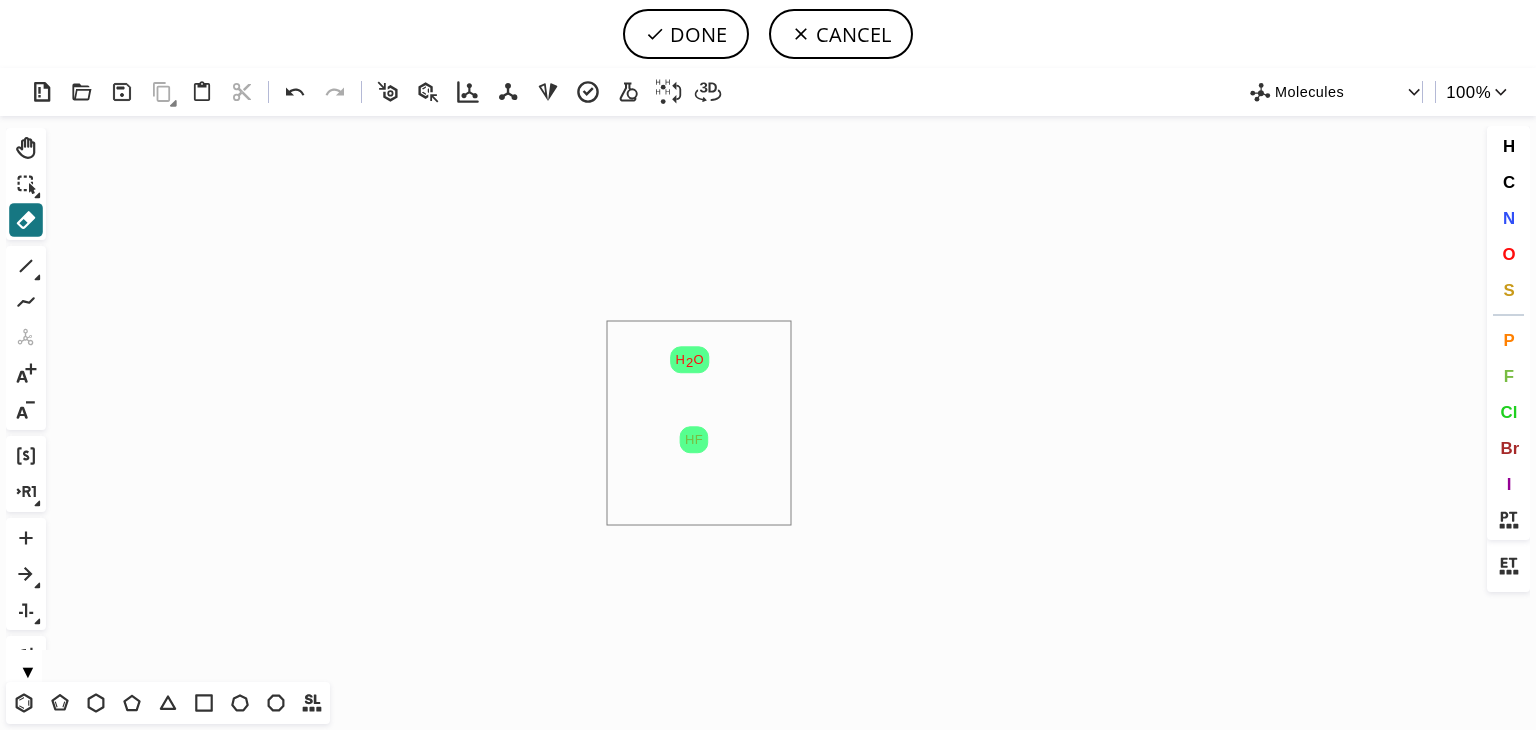 drag, startPoint x: 607, startPoint y: 321, endPoint x: 791, endPoint y: 525, distance: 274.72168 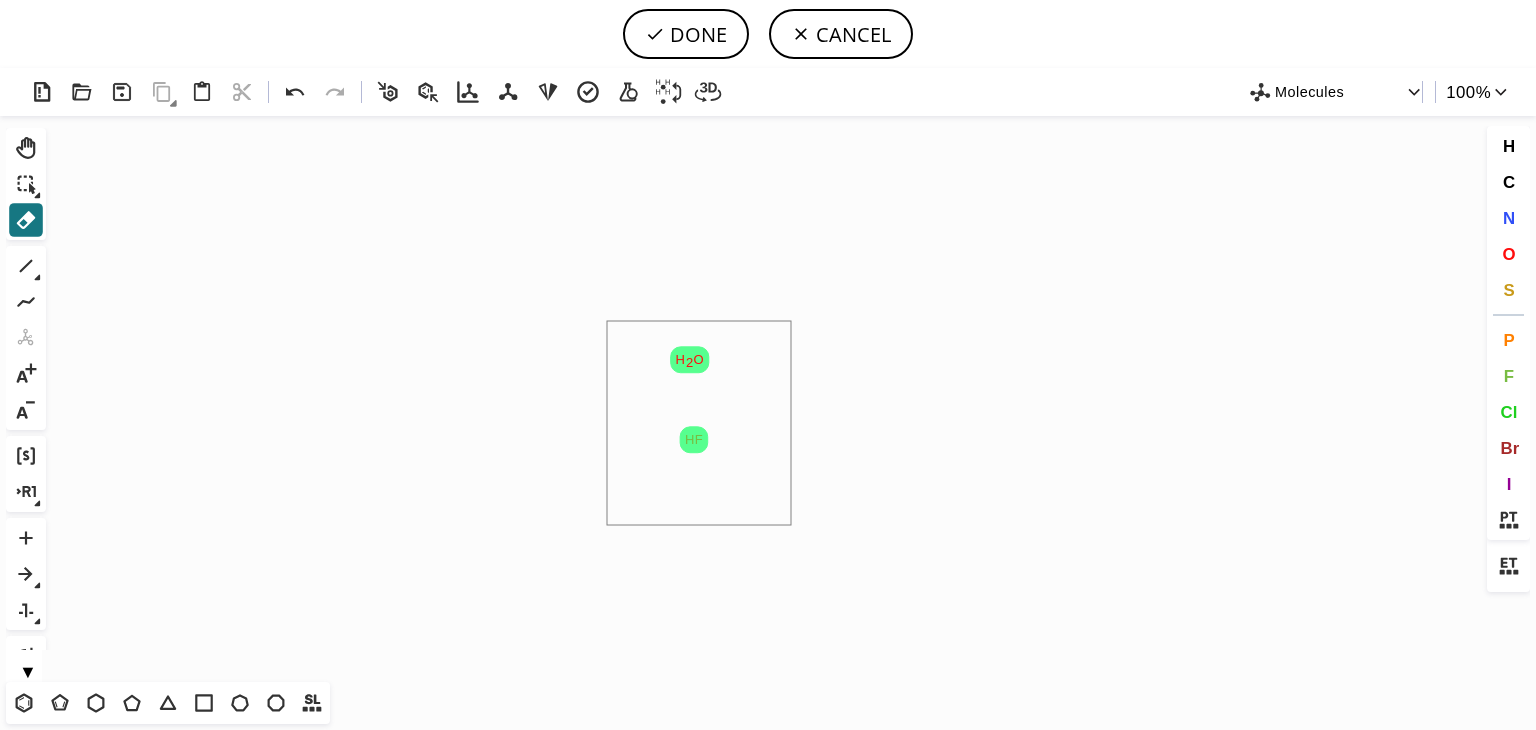 click on "Created with Raphaël 2.3.0 O H 2 F H" 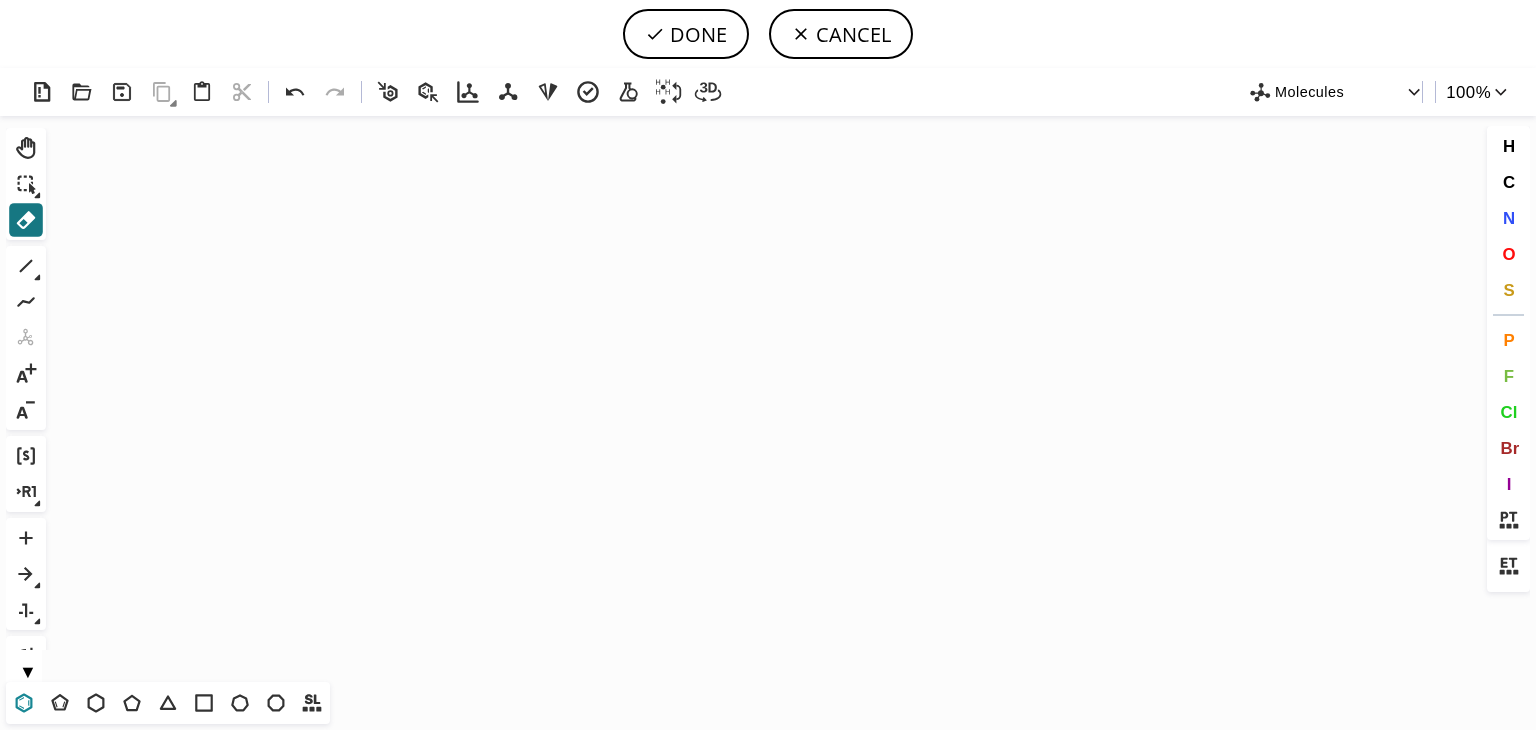 click 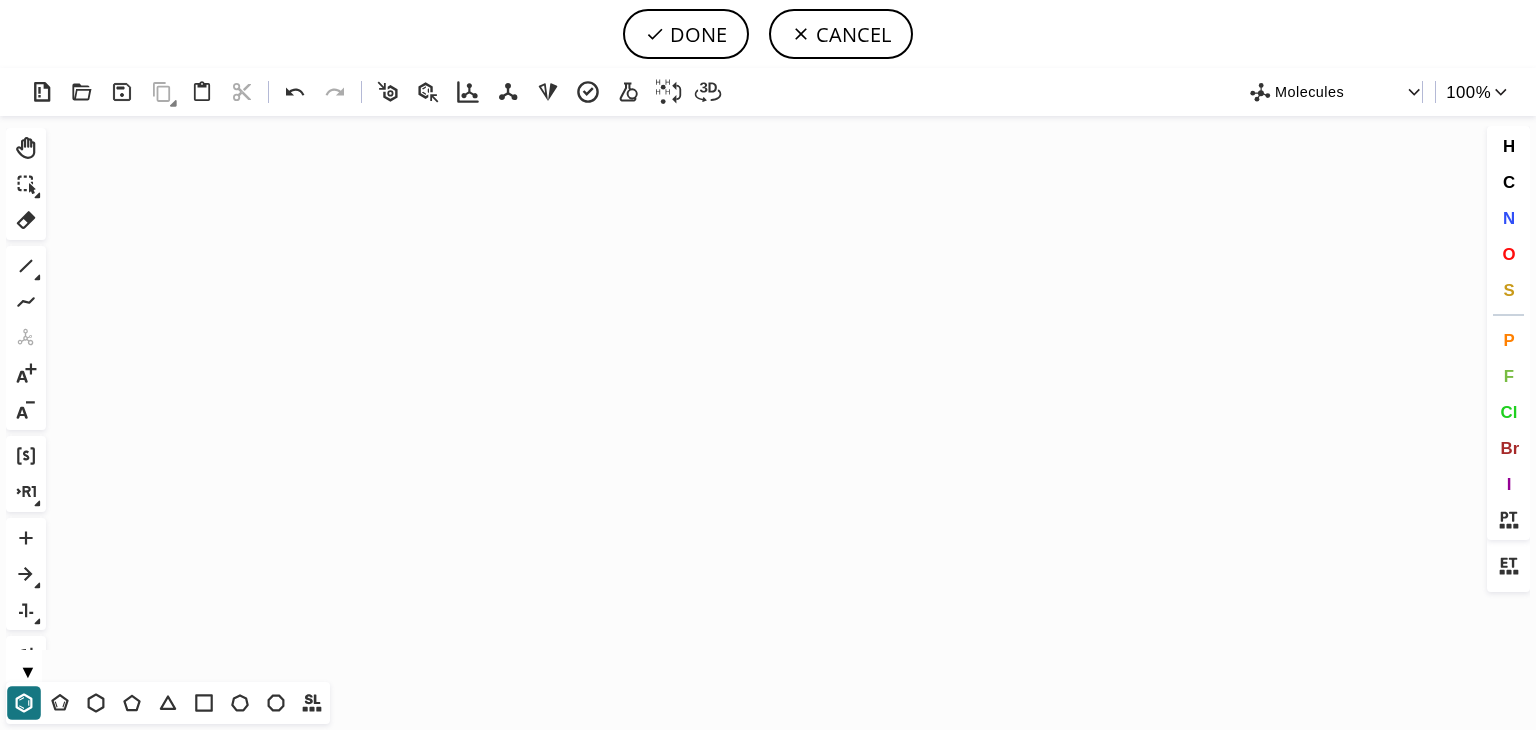 click on "Created with Raphaël 2.3.0" 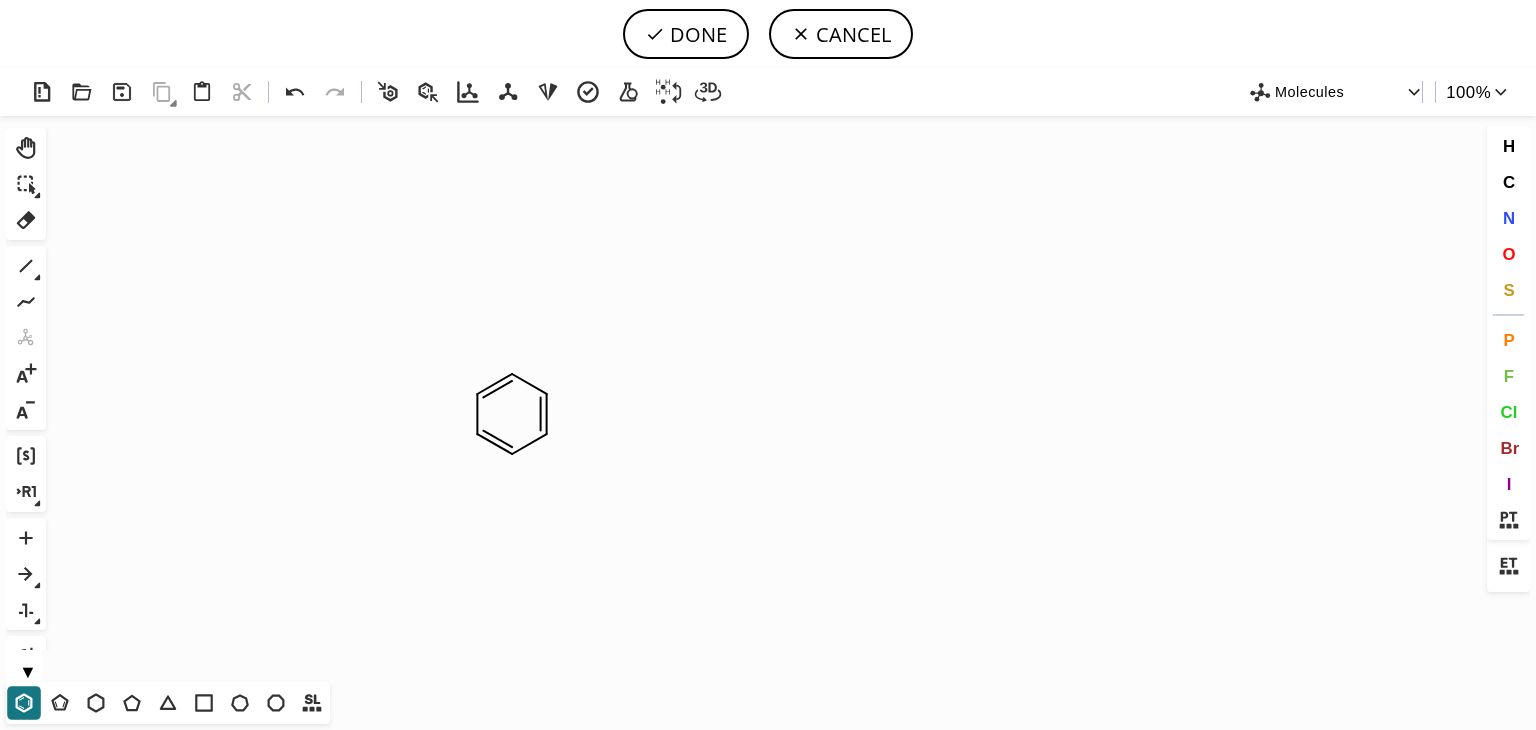 click on "Created with Raphaël 2.3.0" 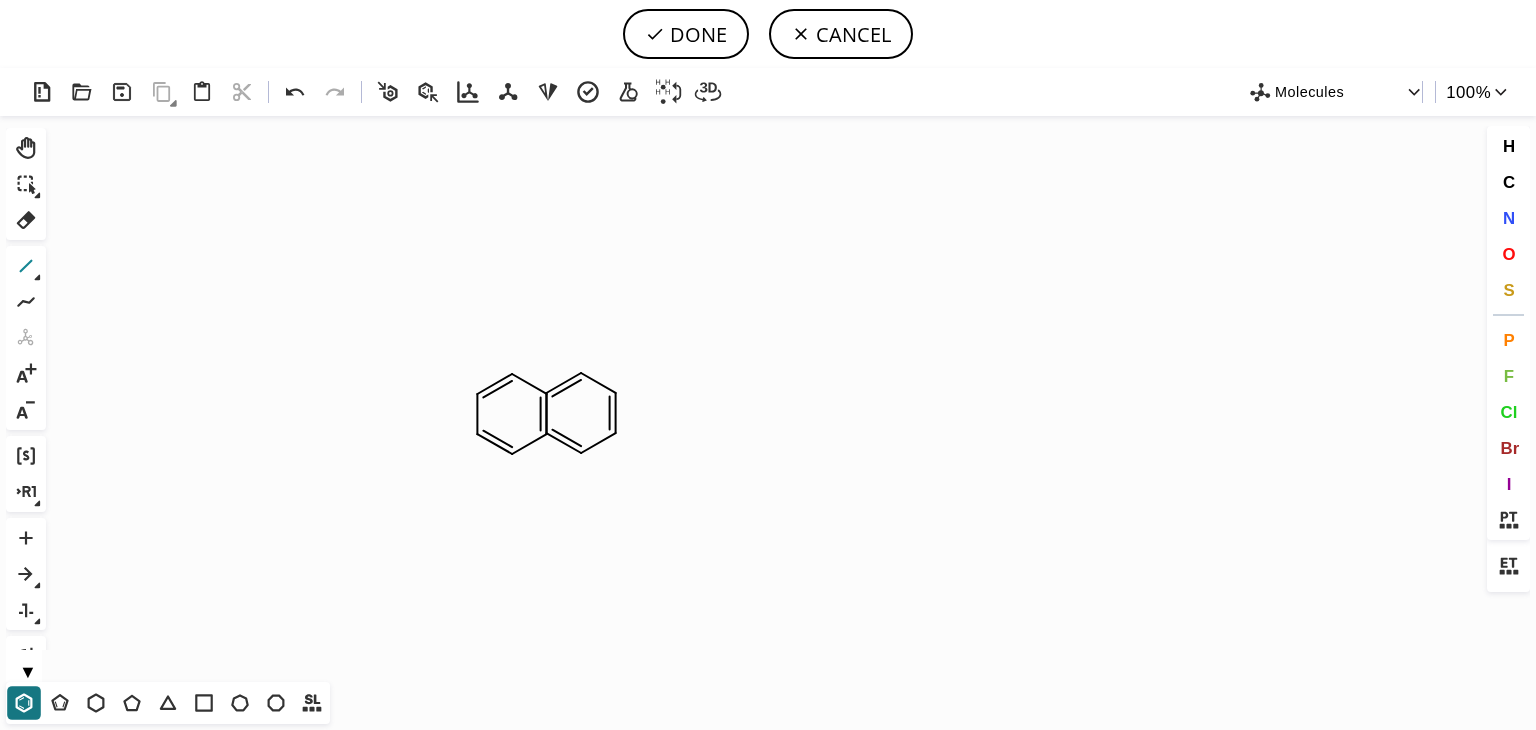 click 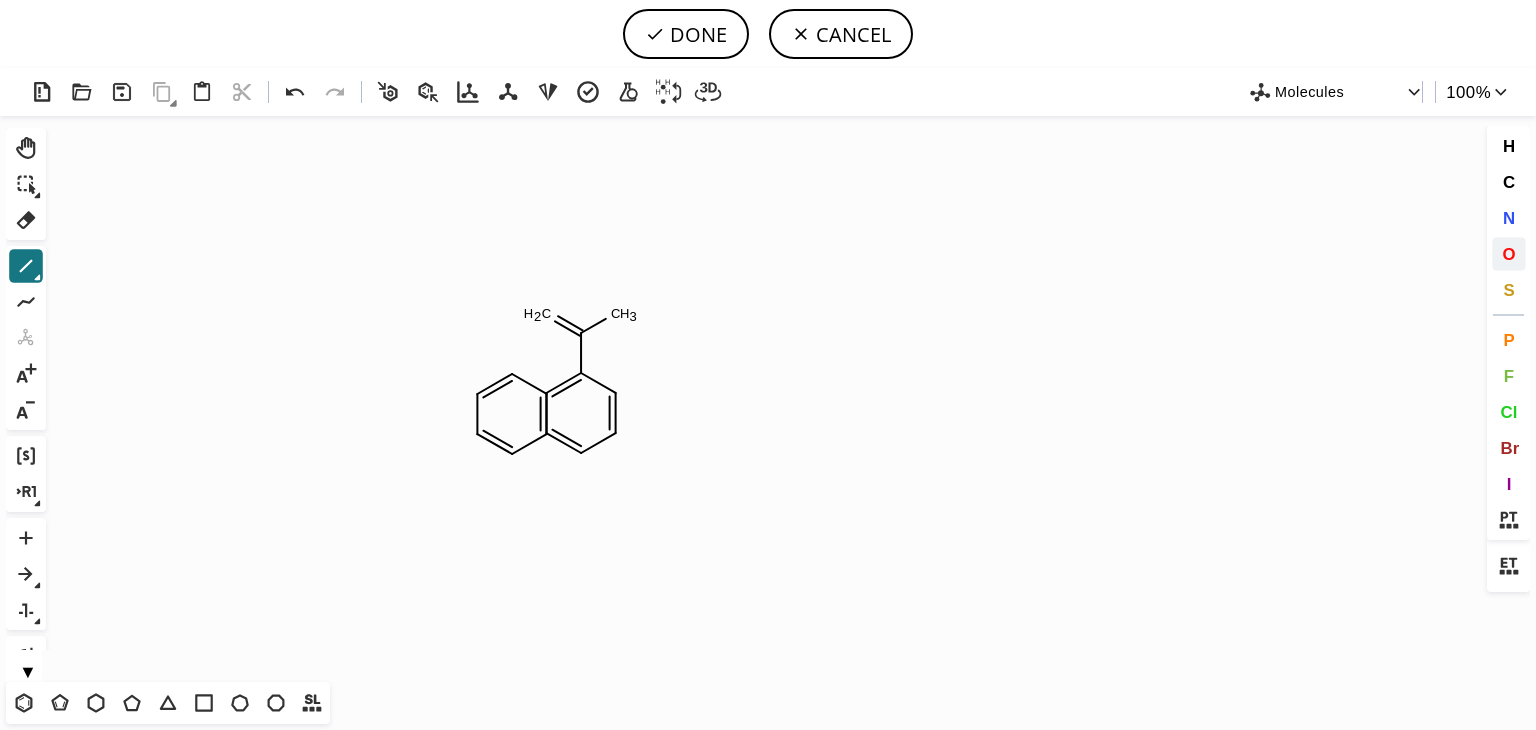 click on "O" at bounding box center (1508, 253) 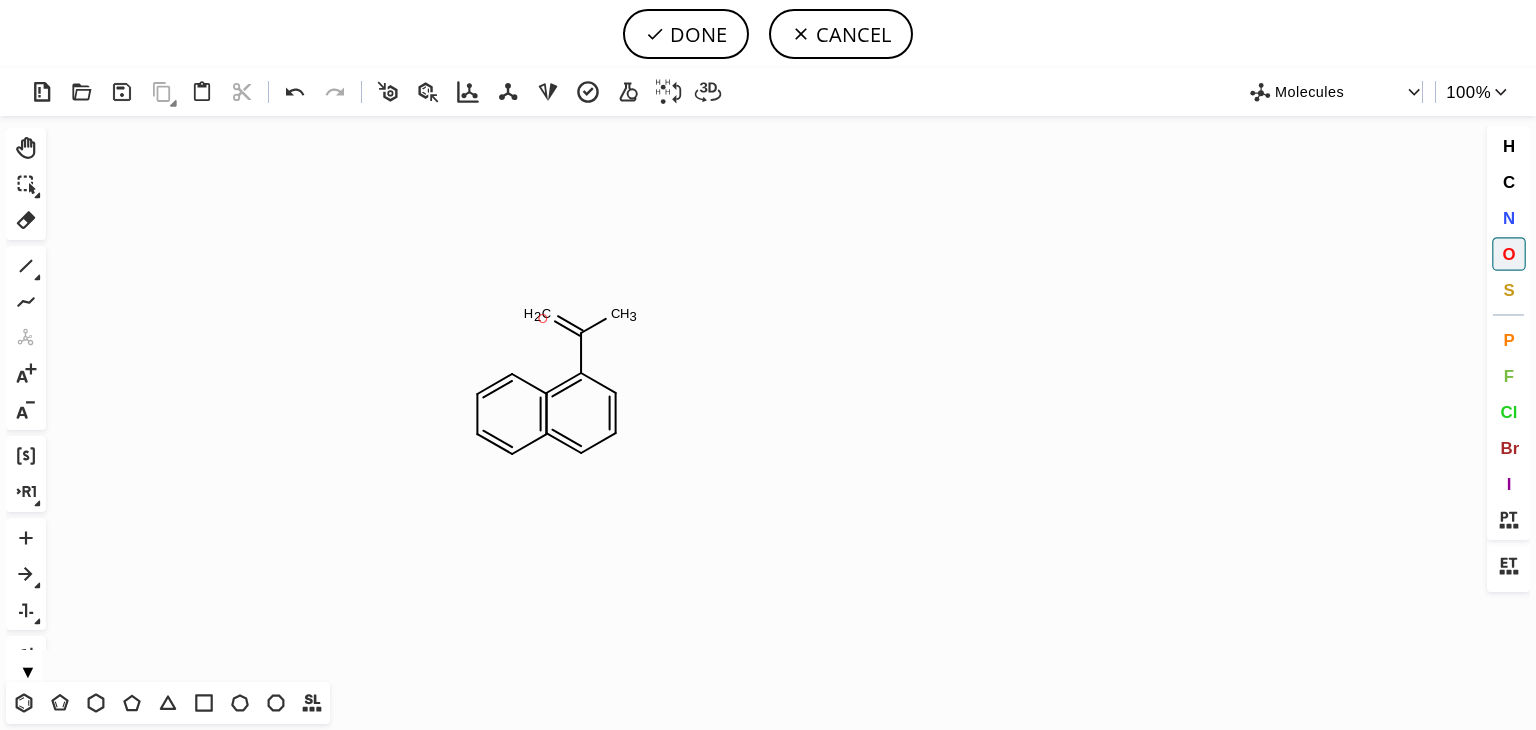 click on "O" 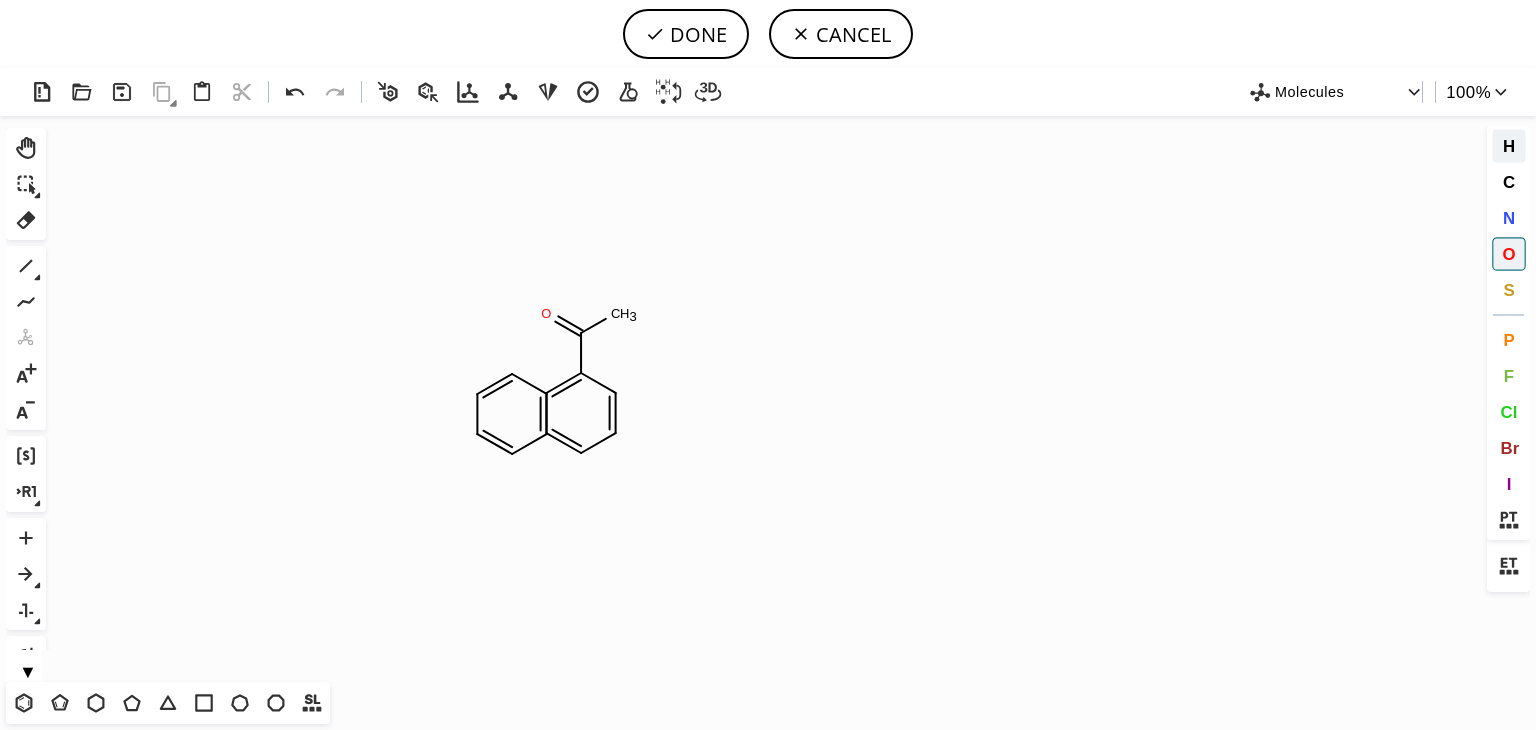click on "H" at bounding box center [1508, 145] 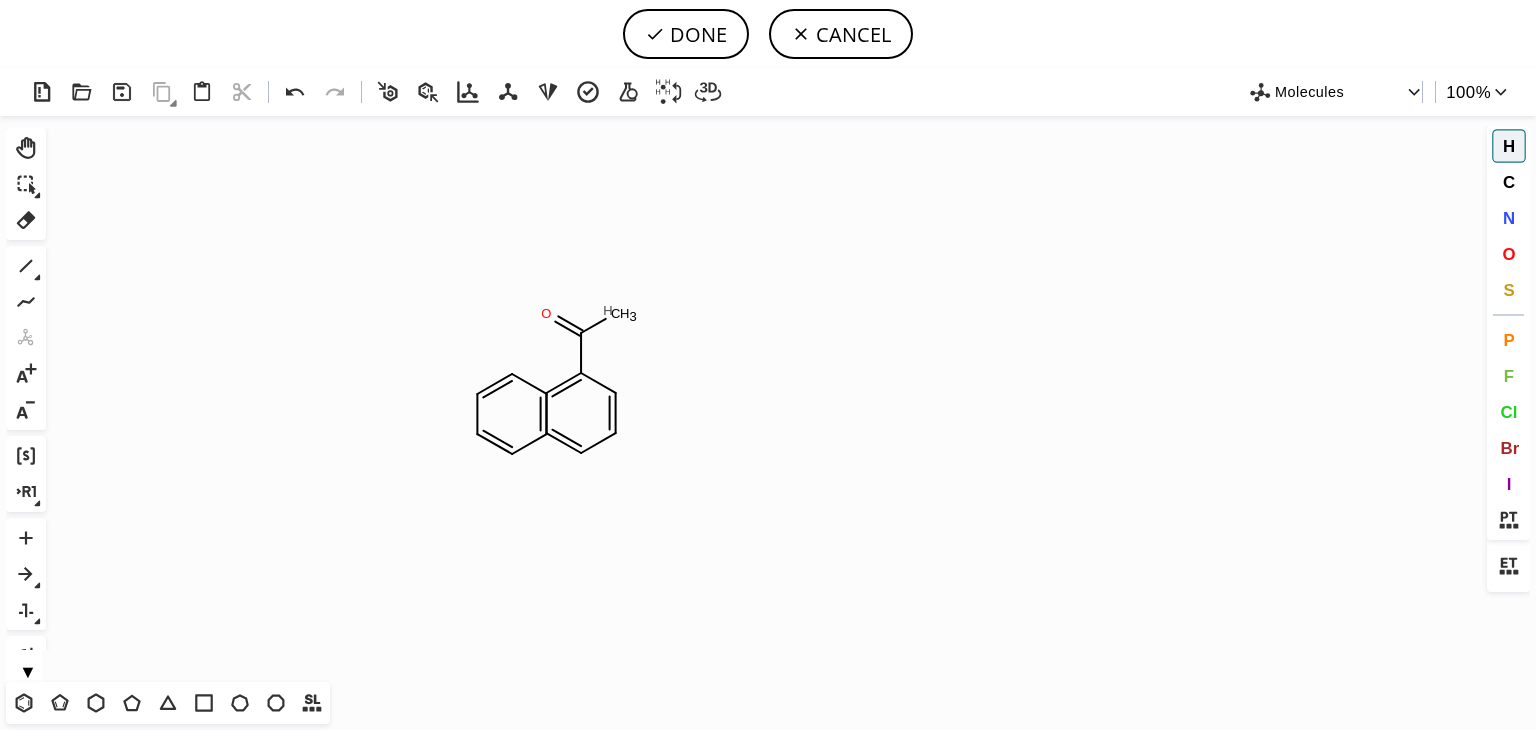 click on "H" 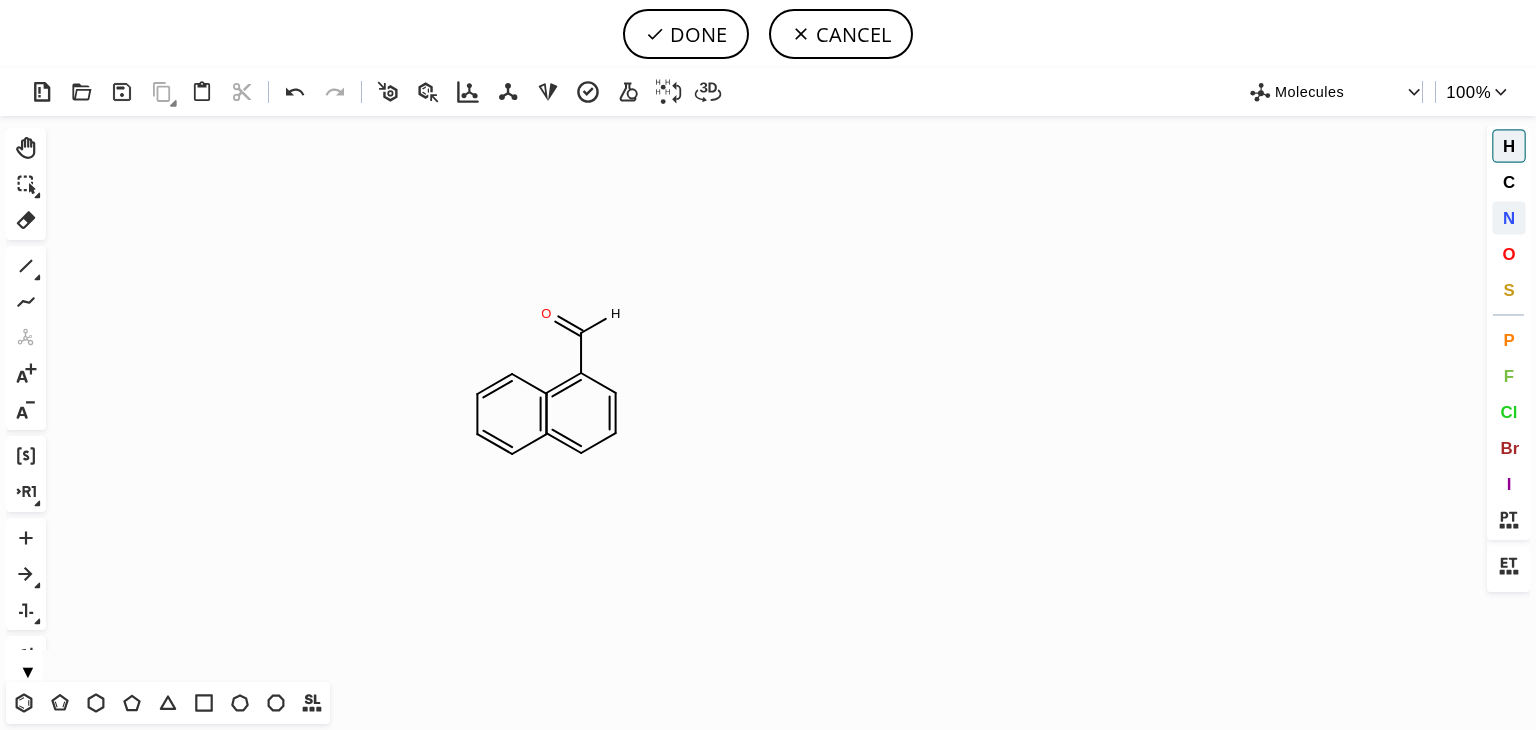 click on "N" at bounding box center (1508, 217) 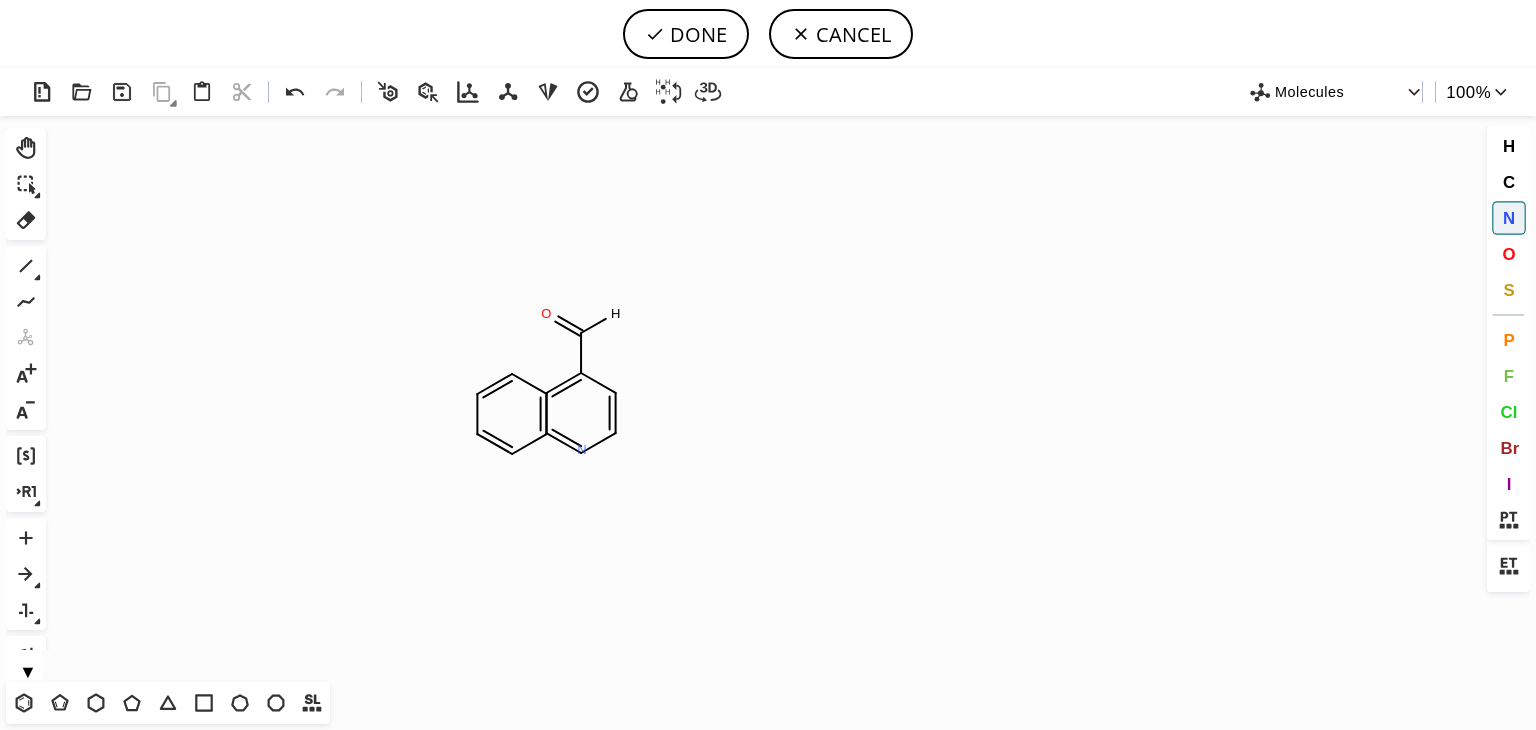 click on "N" 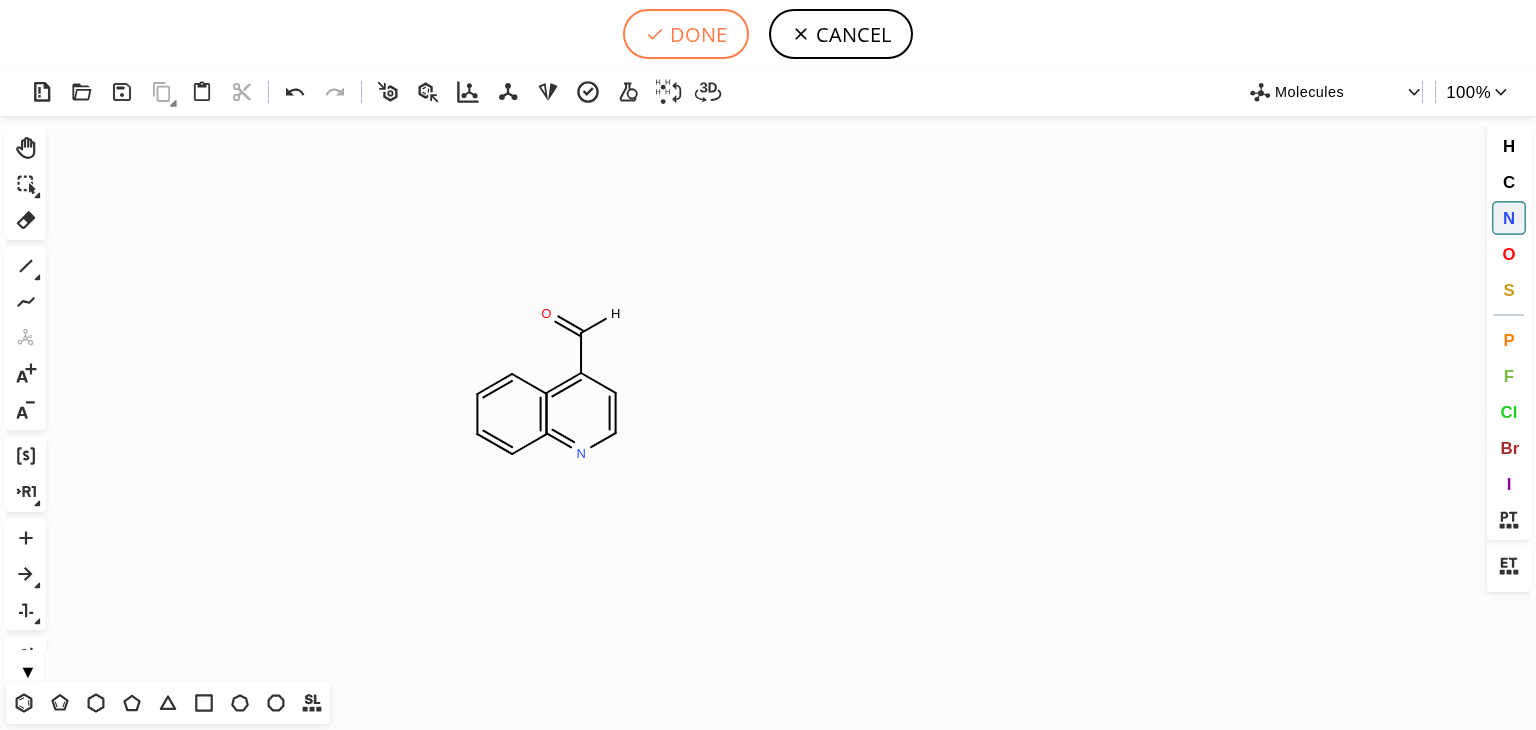 click on "DONE" at bounding box center [686, 34] 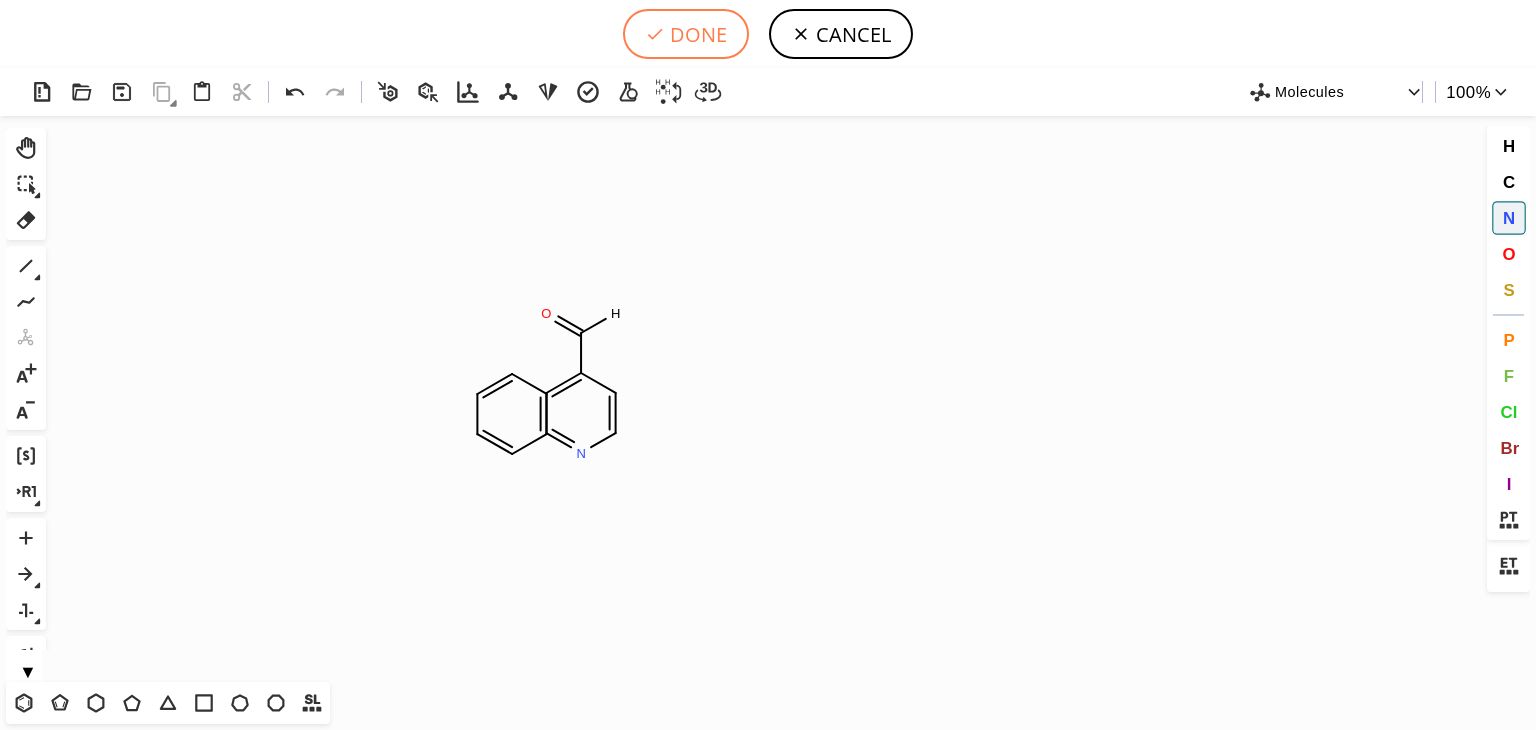type on "C1C=CC=CC=1.C1C=NC=CC=1C(=O)[H]" 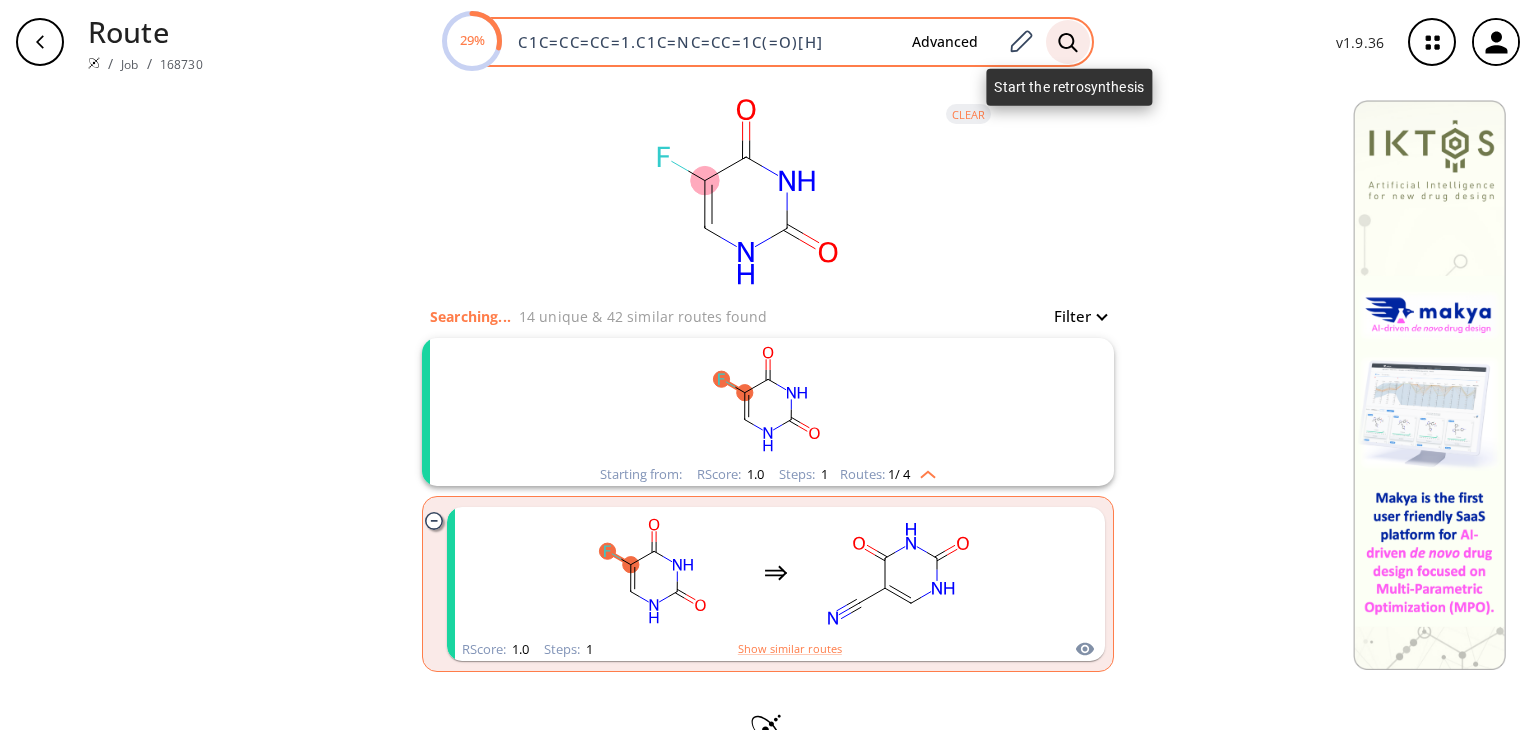 click 